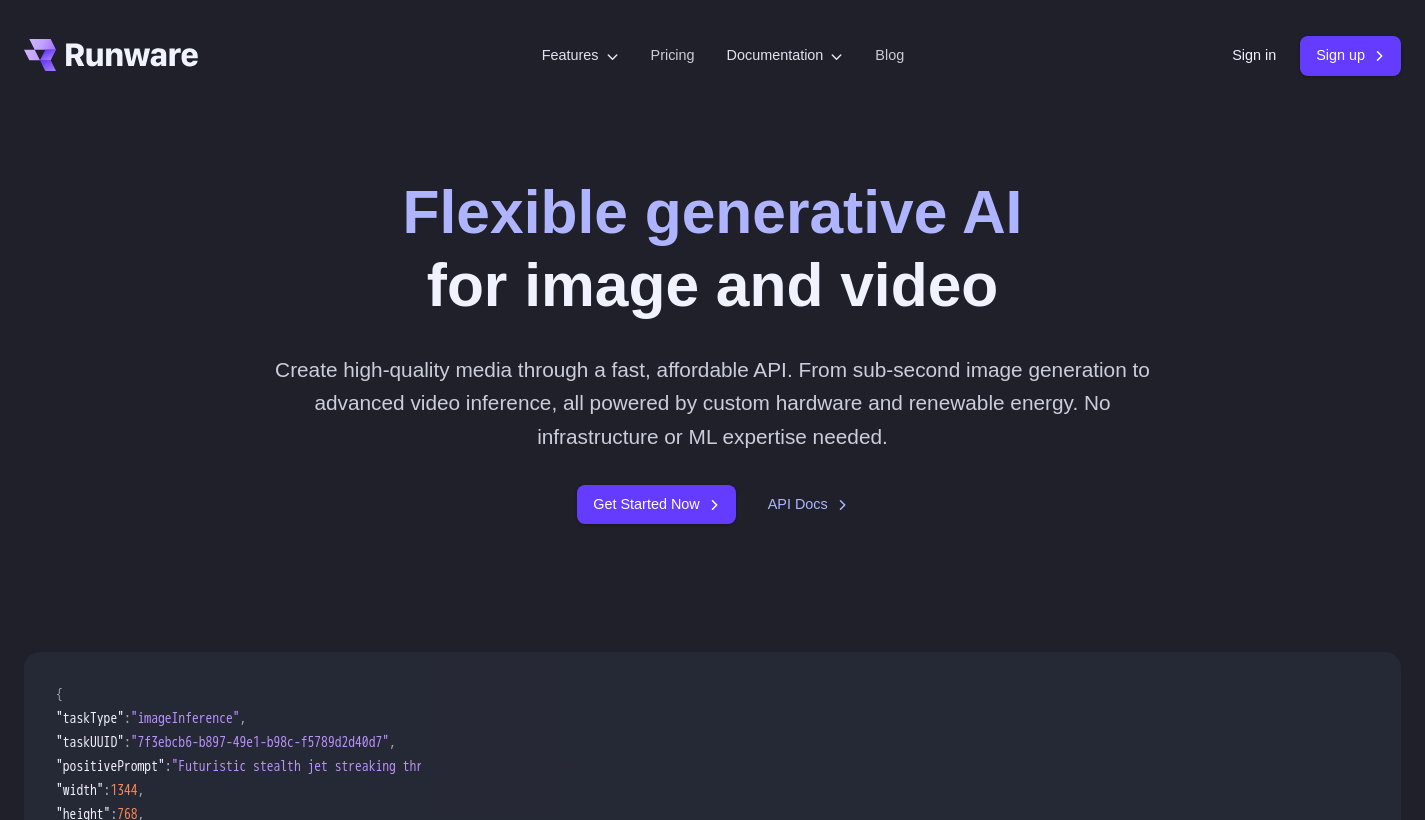 scroll, scrollTop: 0, scrollLeft: 0, axis: both 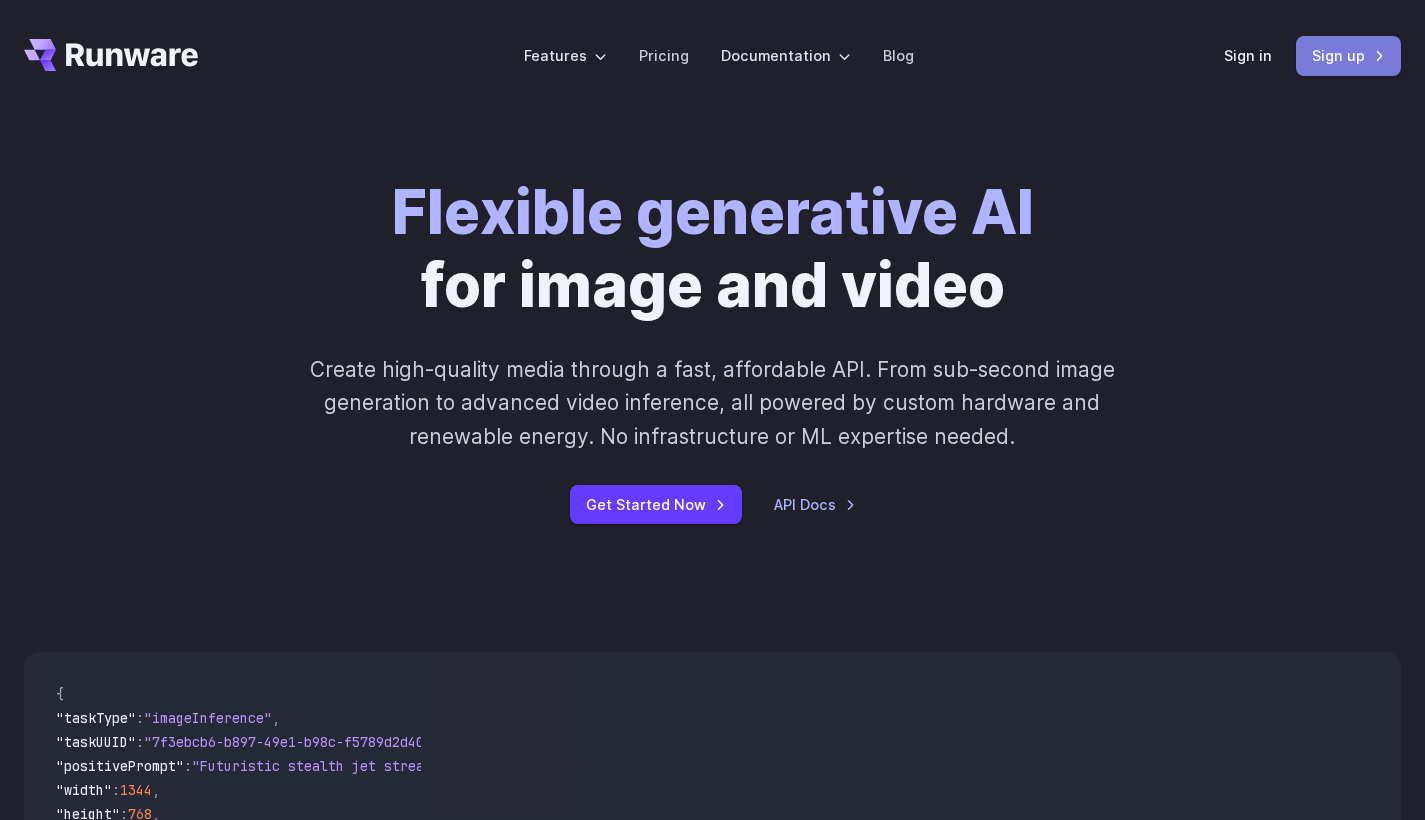 click on "Sign up" at bounding box center (1348, 55) 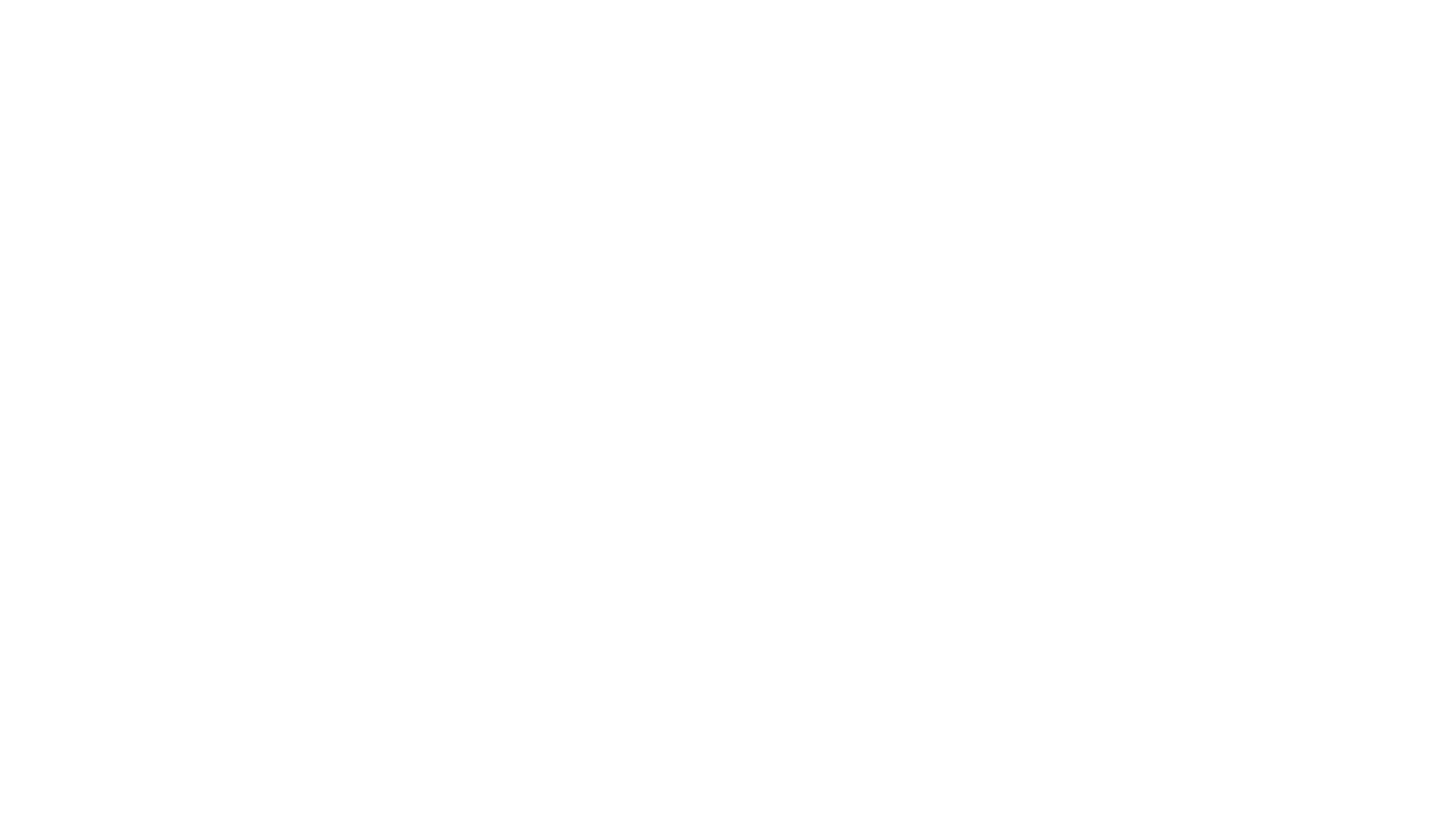 scroll, scrollTop: 0, scrollLeft: 0, axis: both 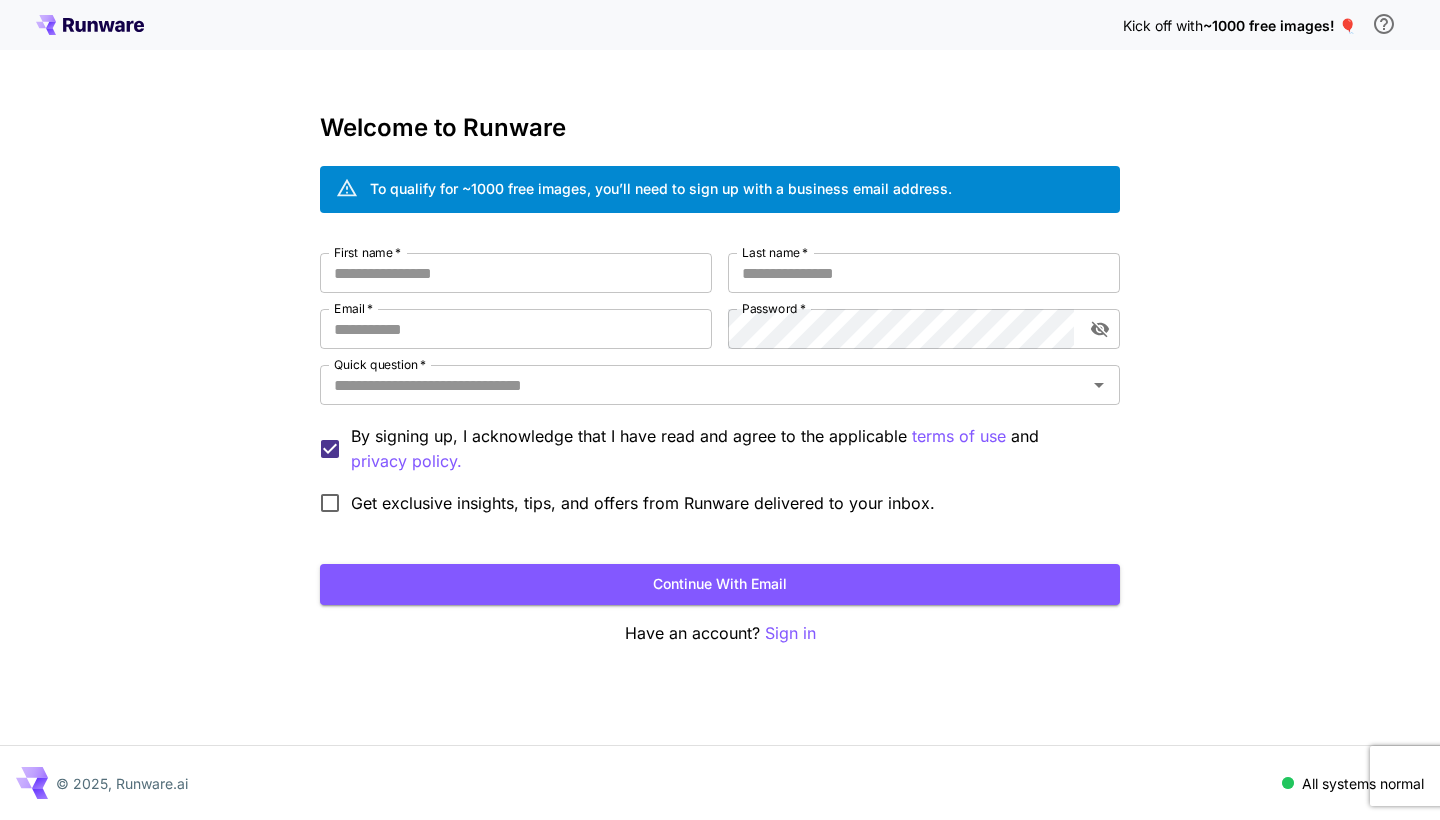 click 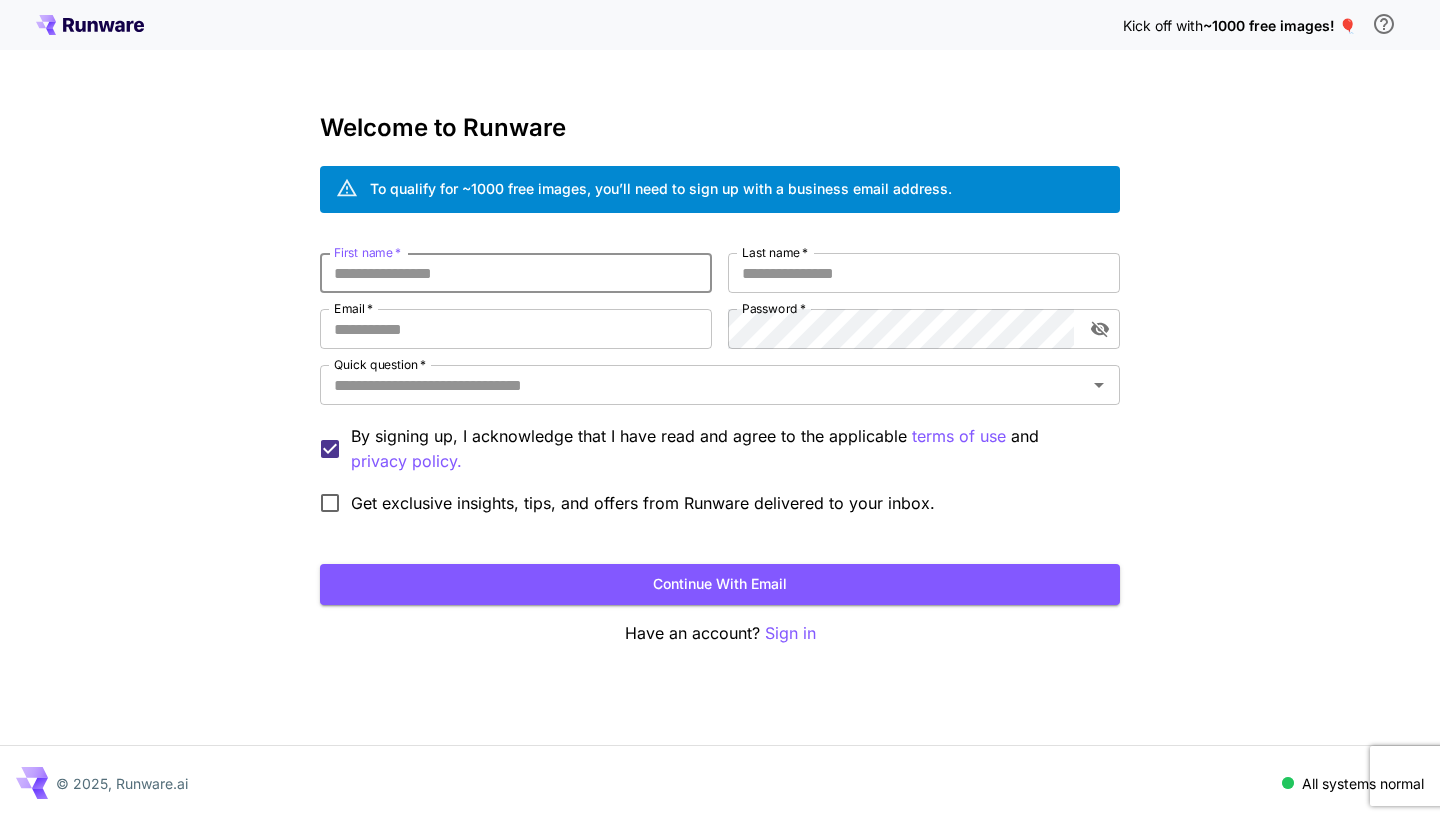 click on "~1000 free images! 🎈" at bounding box center (1279, 25) 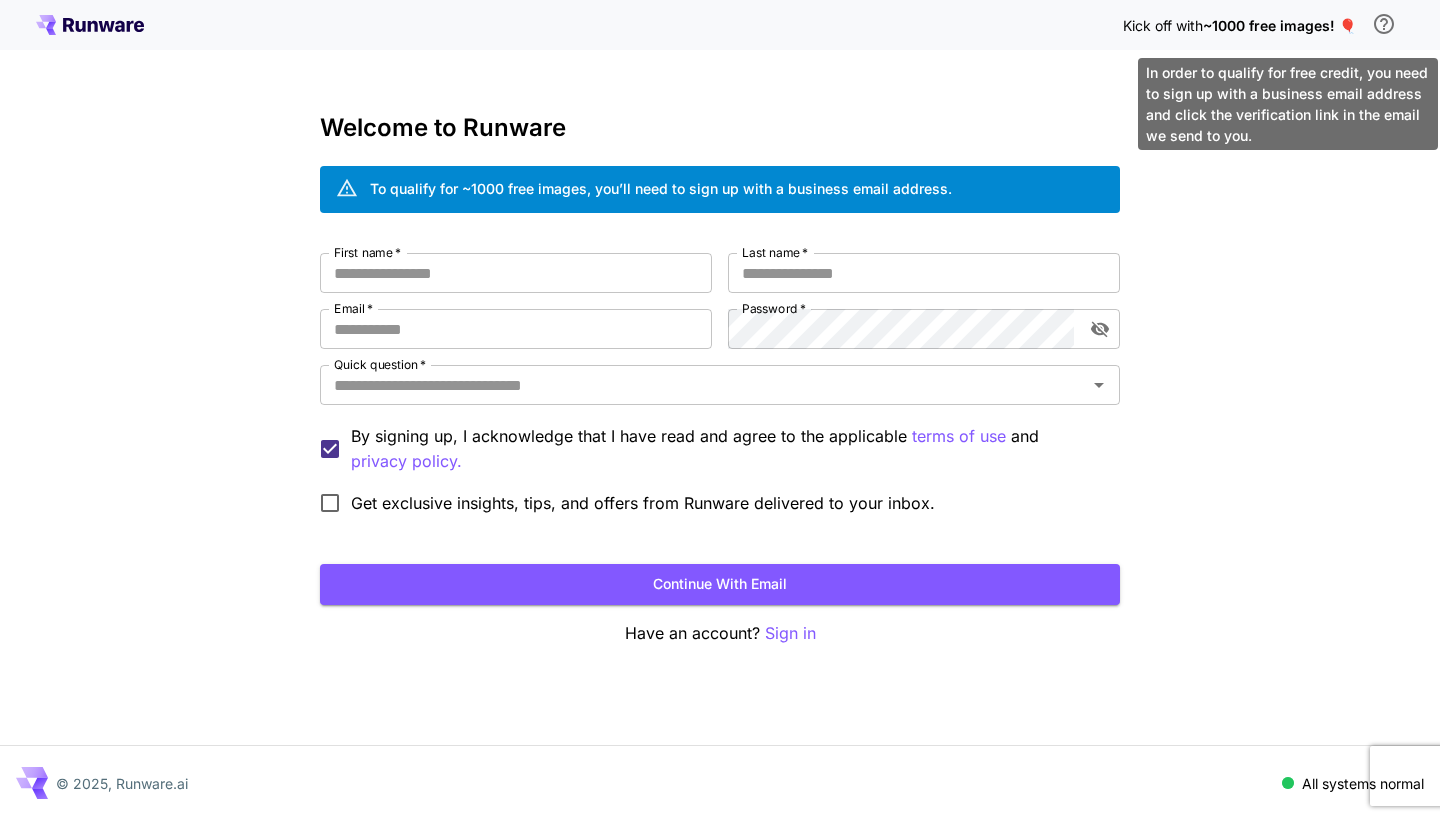 click 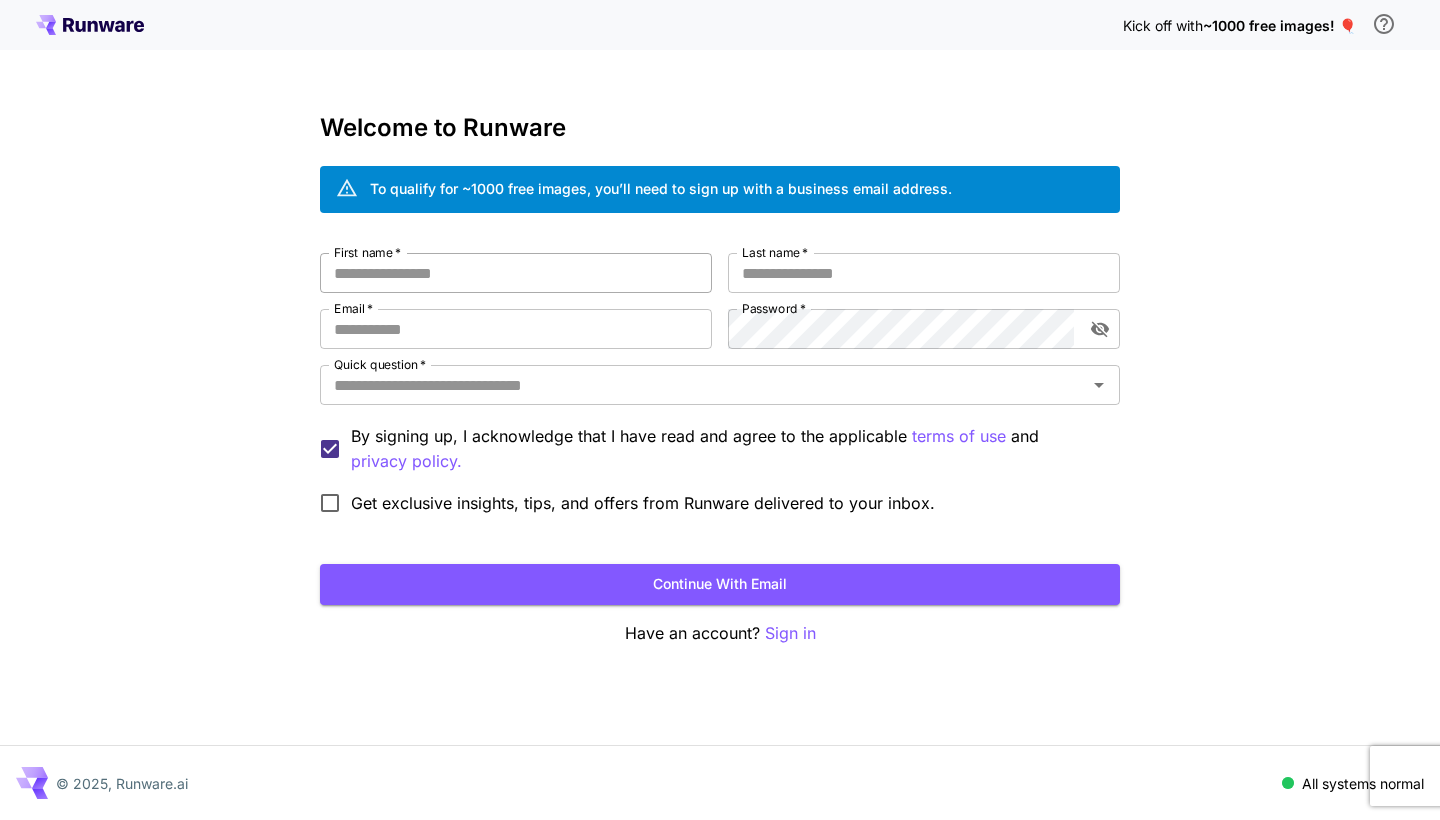 click on "First name   *" at bounding box center (516, 273) 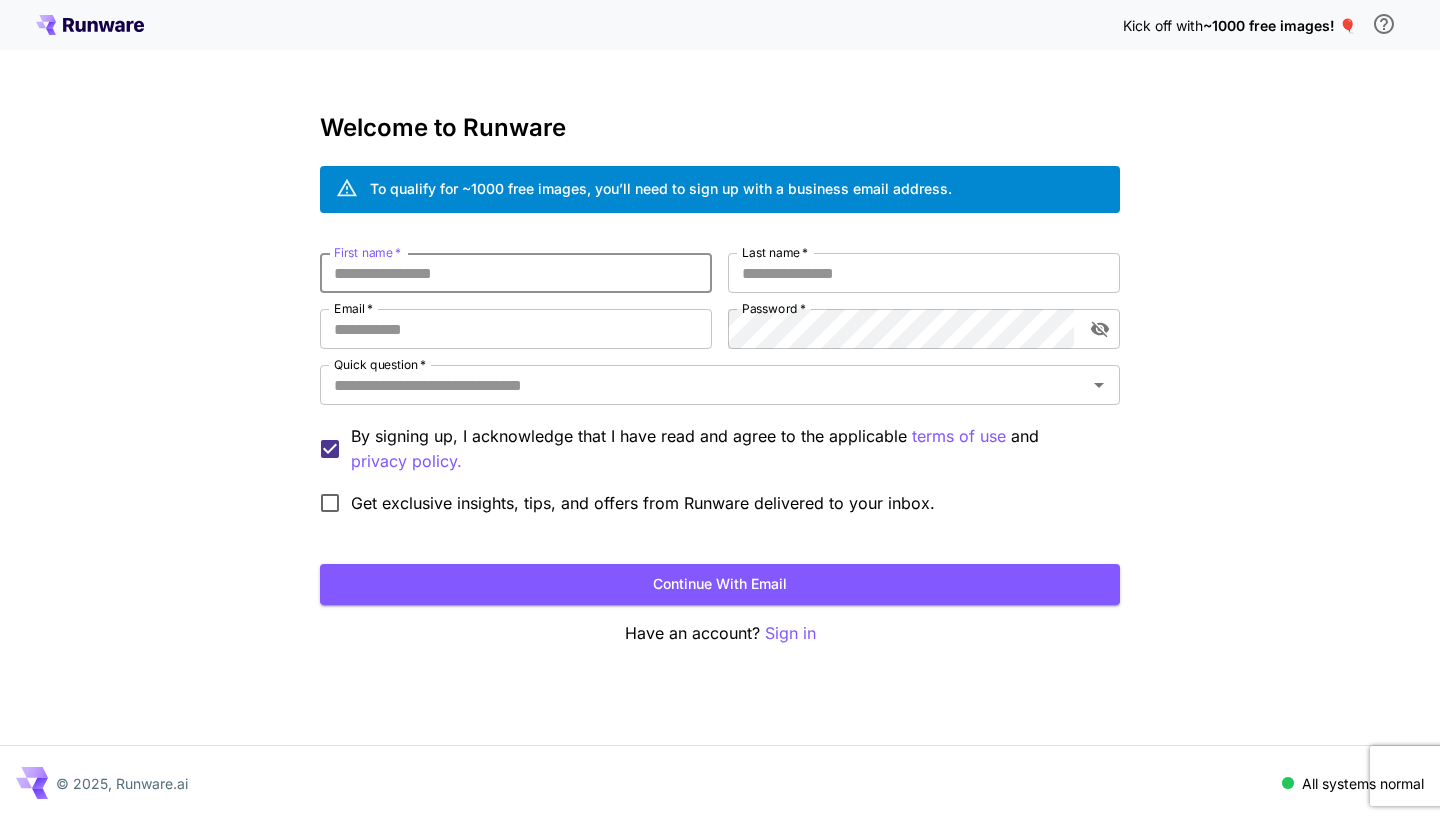 click on "First name   *" at bounding box center (516, 273) 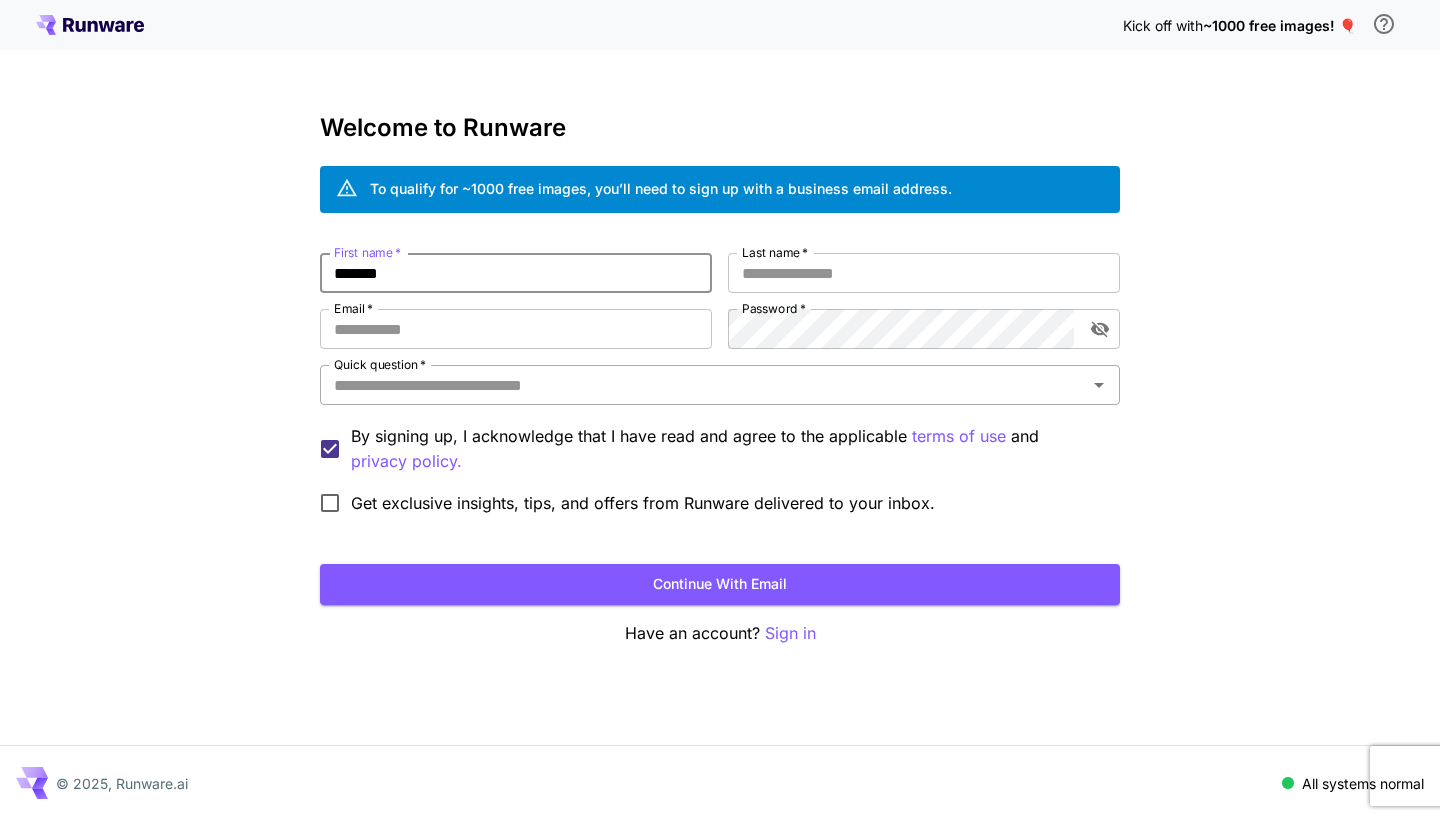 type on "**********" 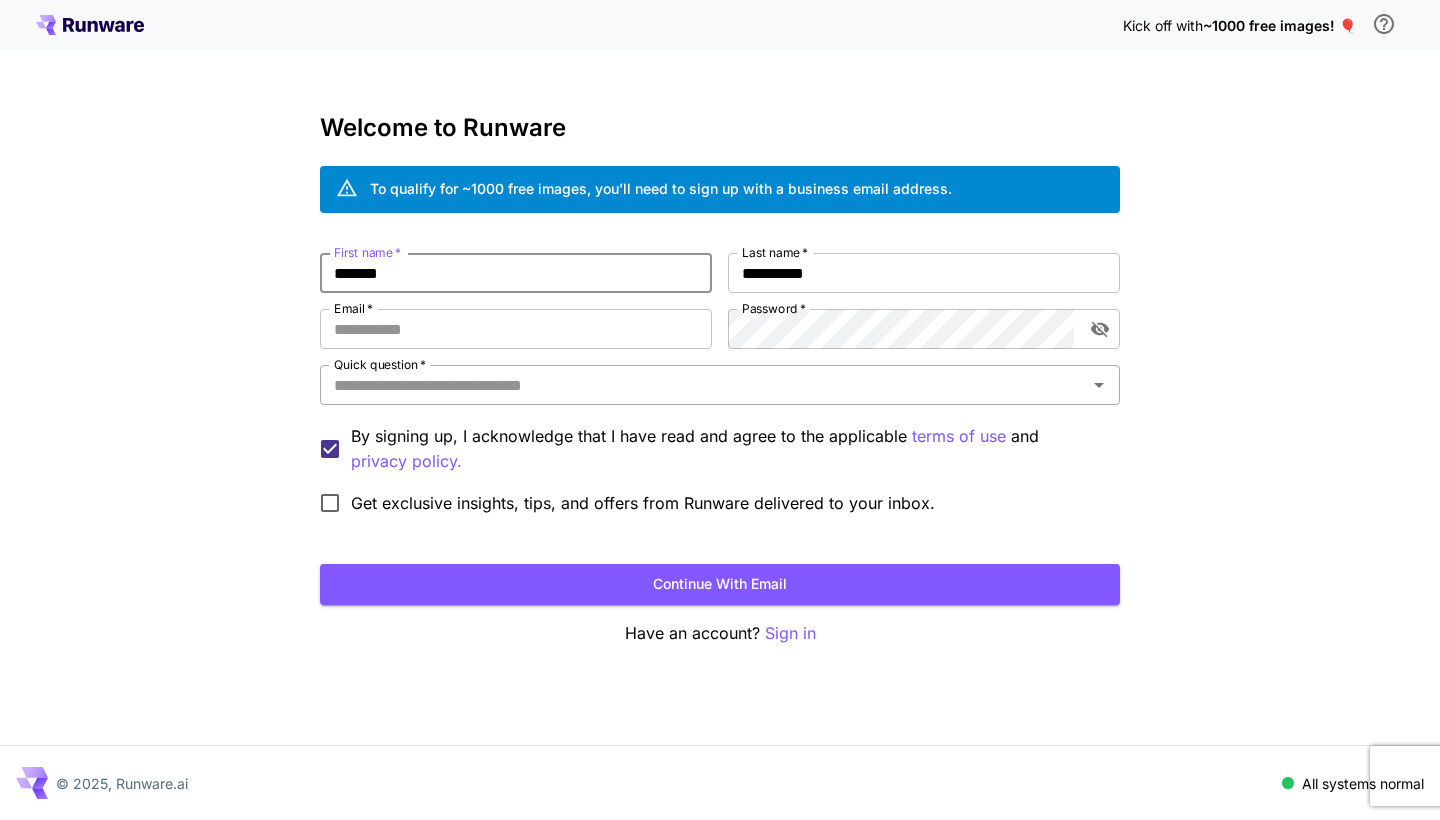 type on "**********" 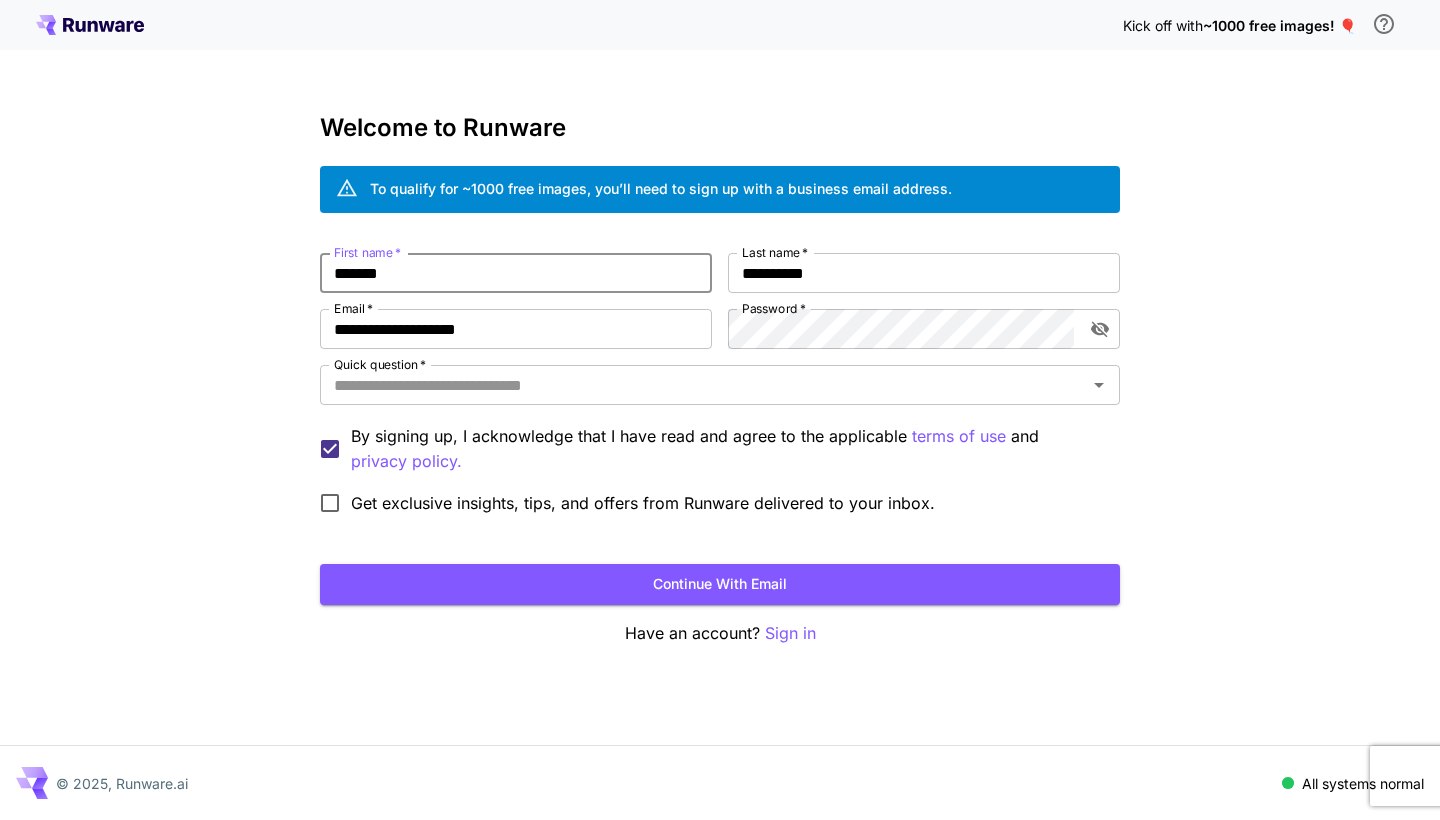 click on "*******" at bounding box center (516, 273) 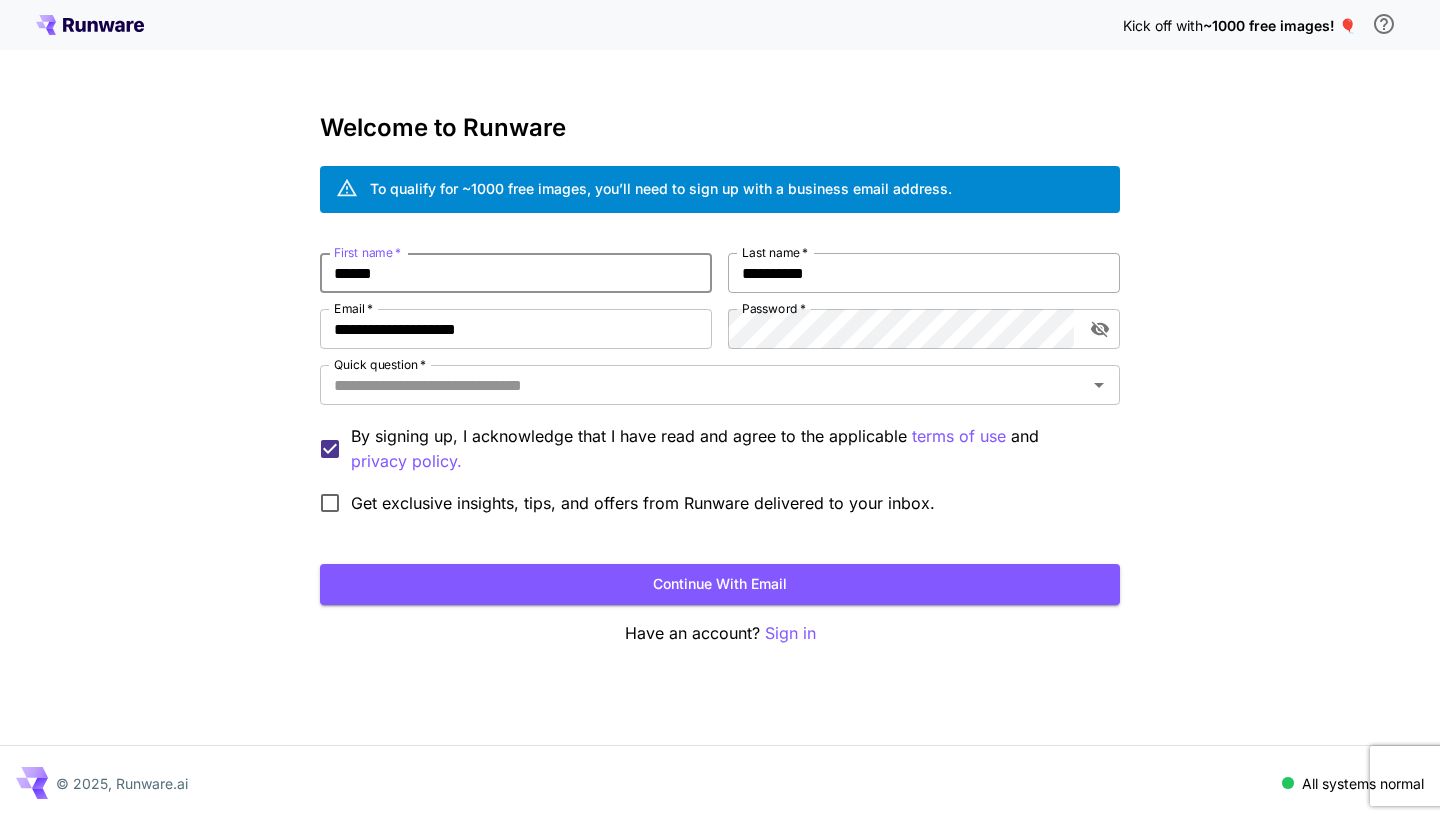 type on "******" 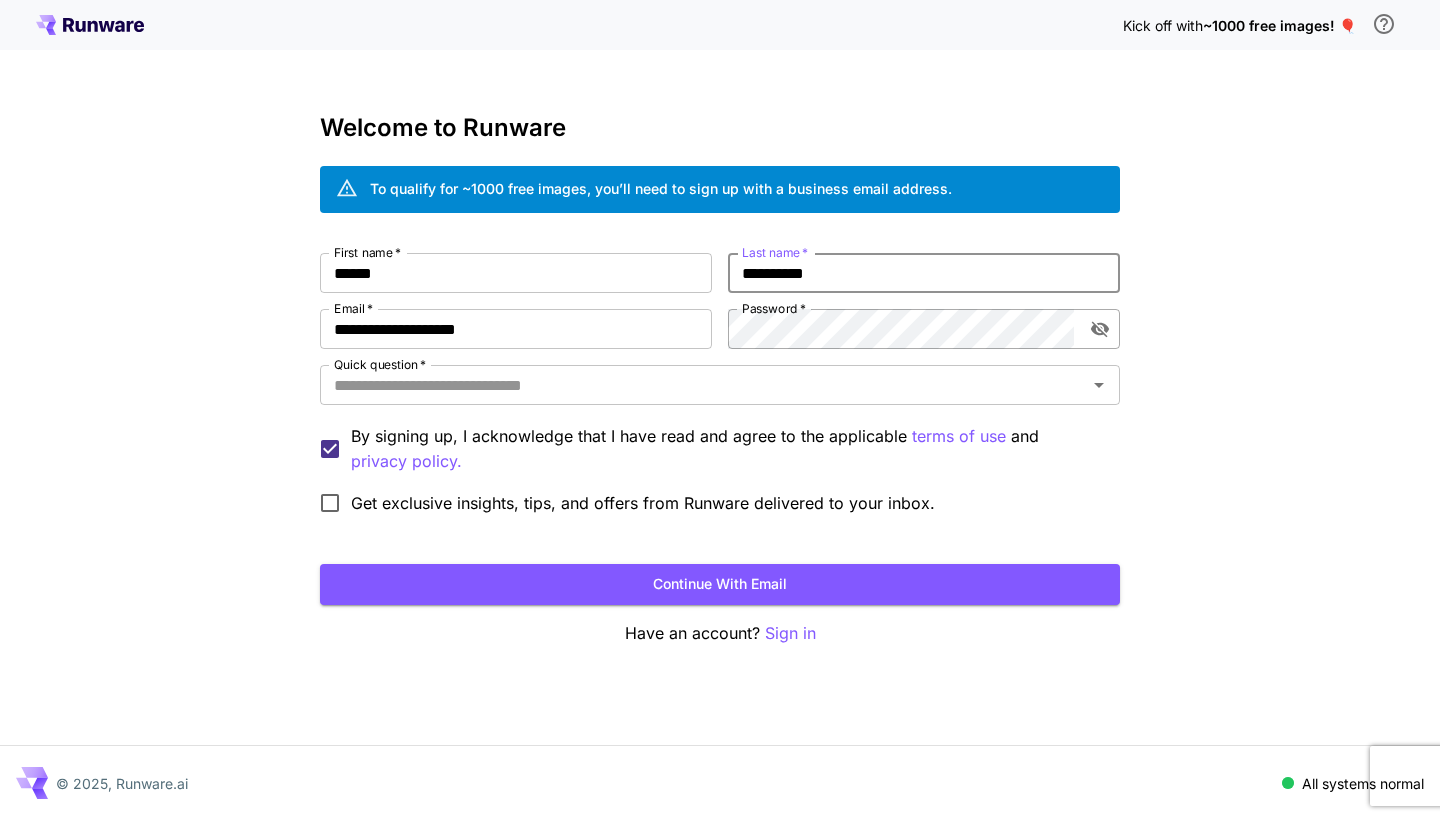 type on "**********" 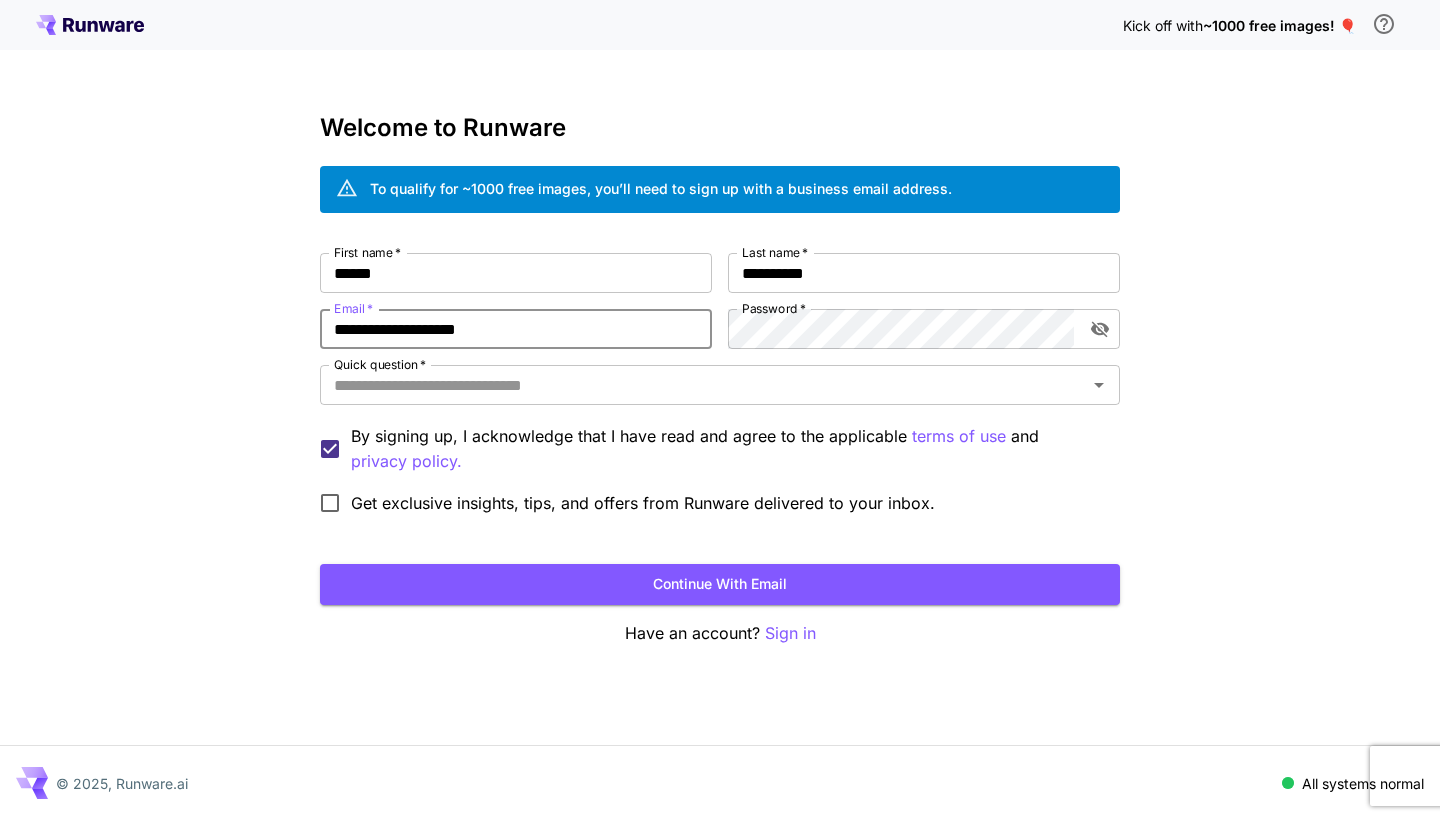 click on "**********" at bounding box center (516, 329) 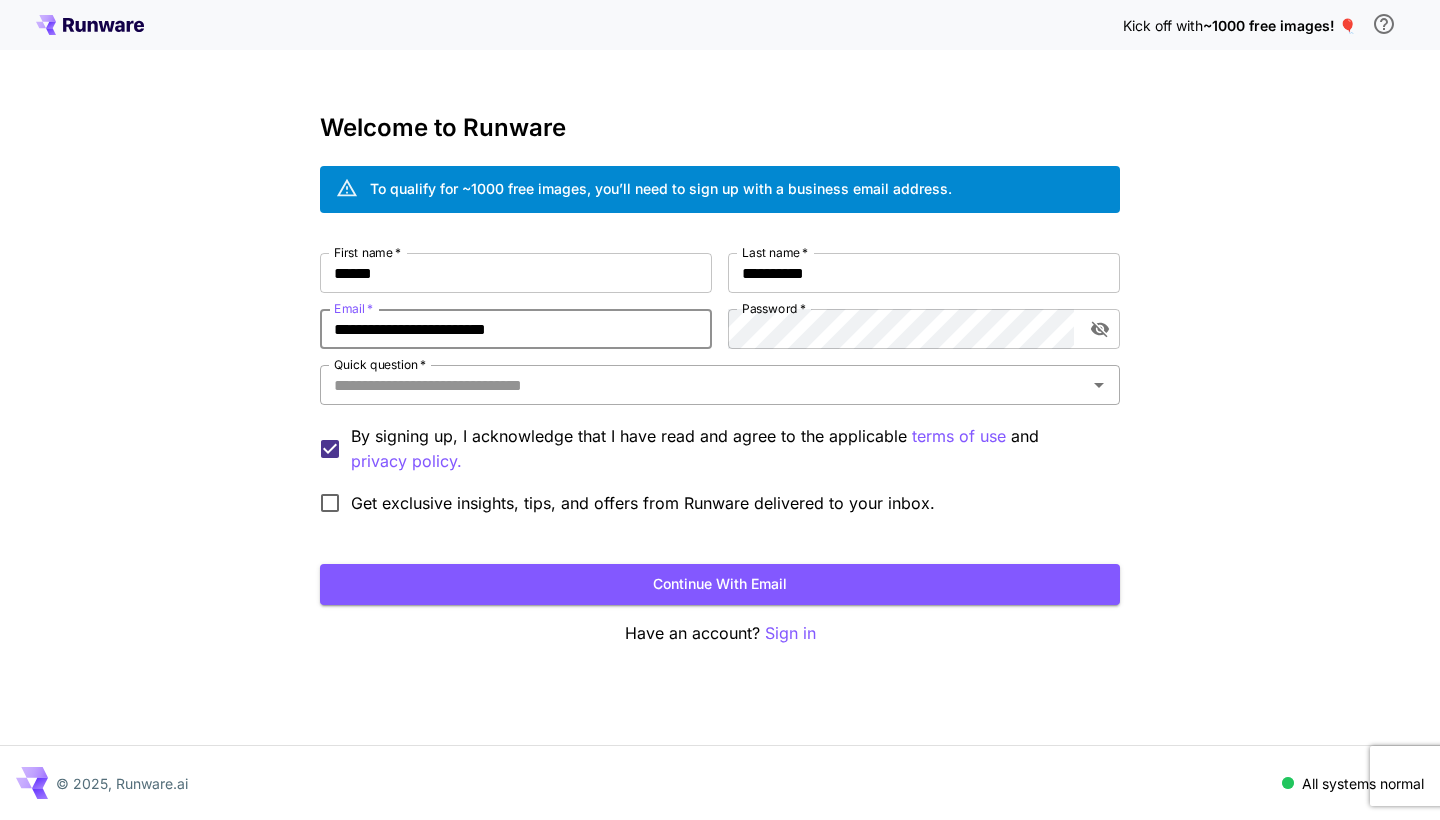 click 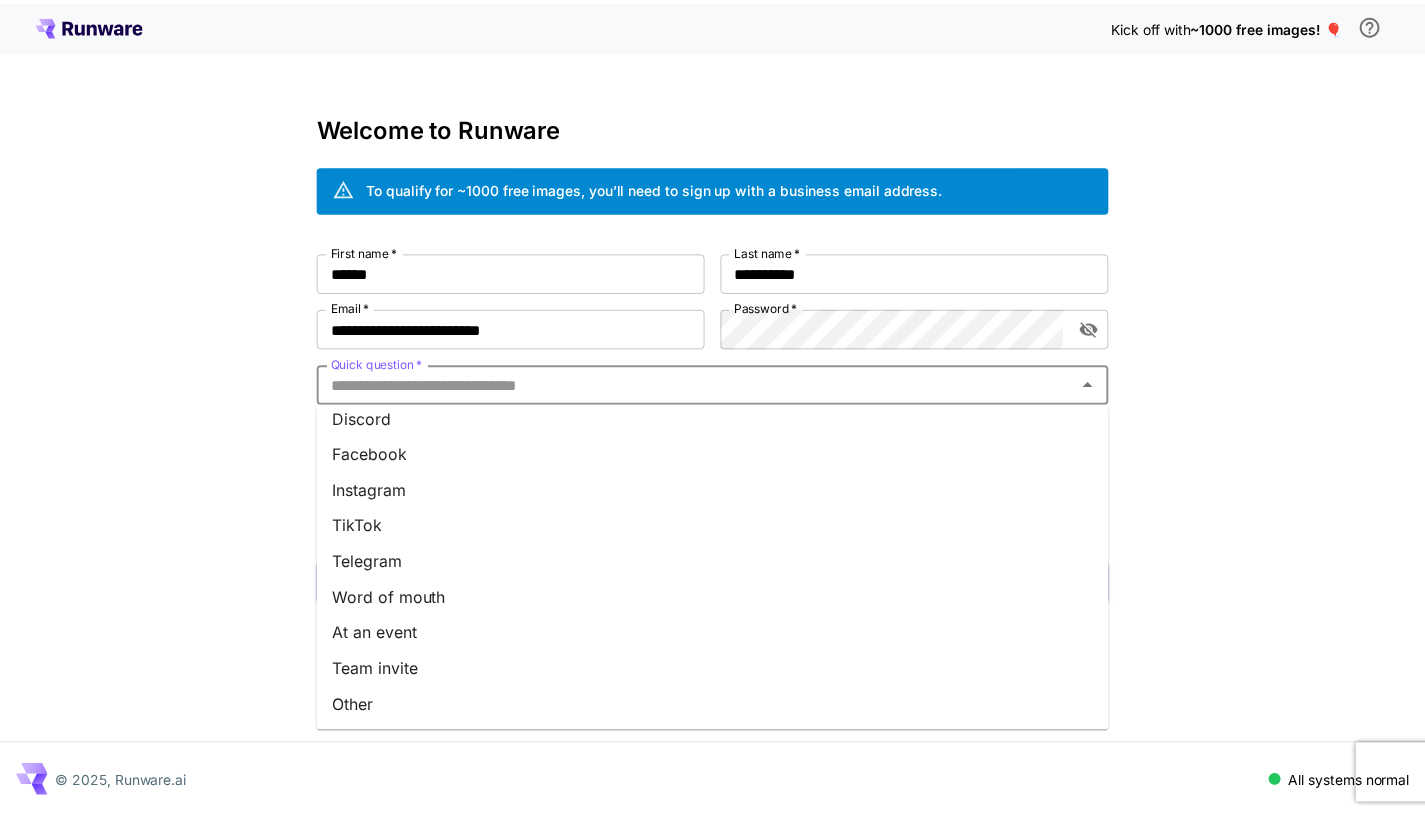 scroll, scrollTop: 228, scrollLeft: 0, axis: vertical 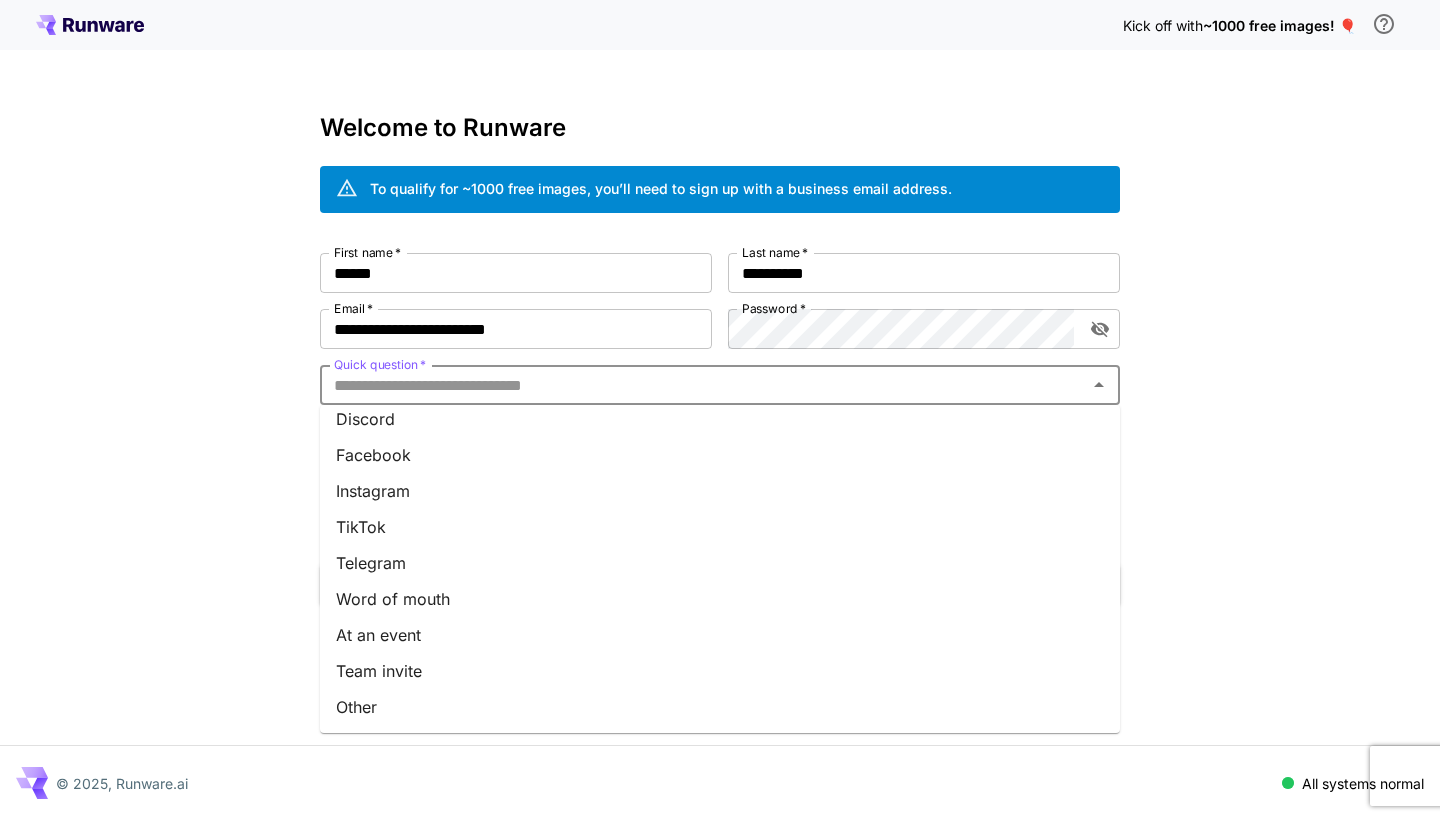 click on "Other" at bounding box center [720, 707] 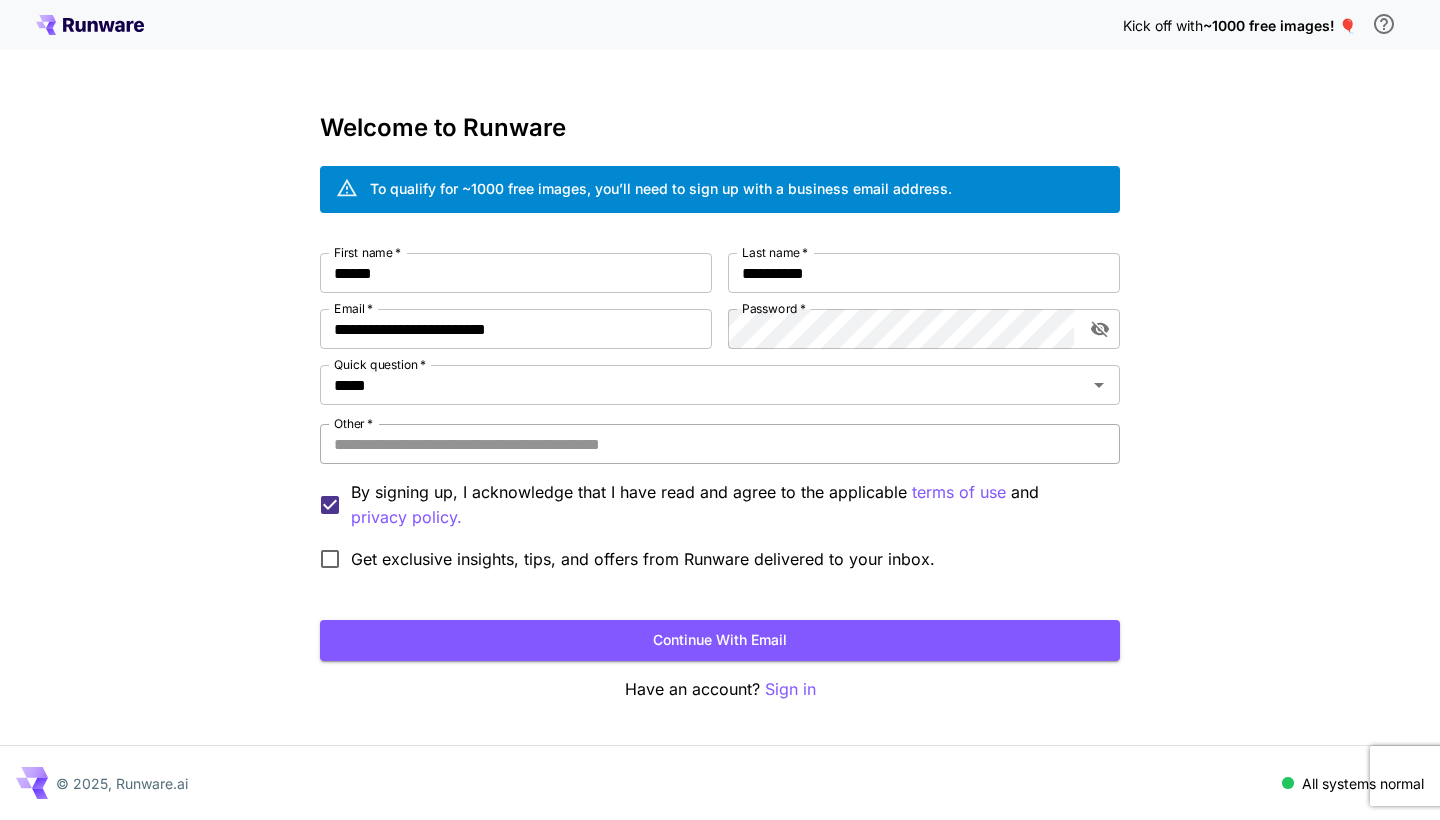 click on "Other   *" at bounding box center (720, 444) 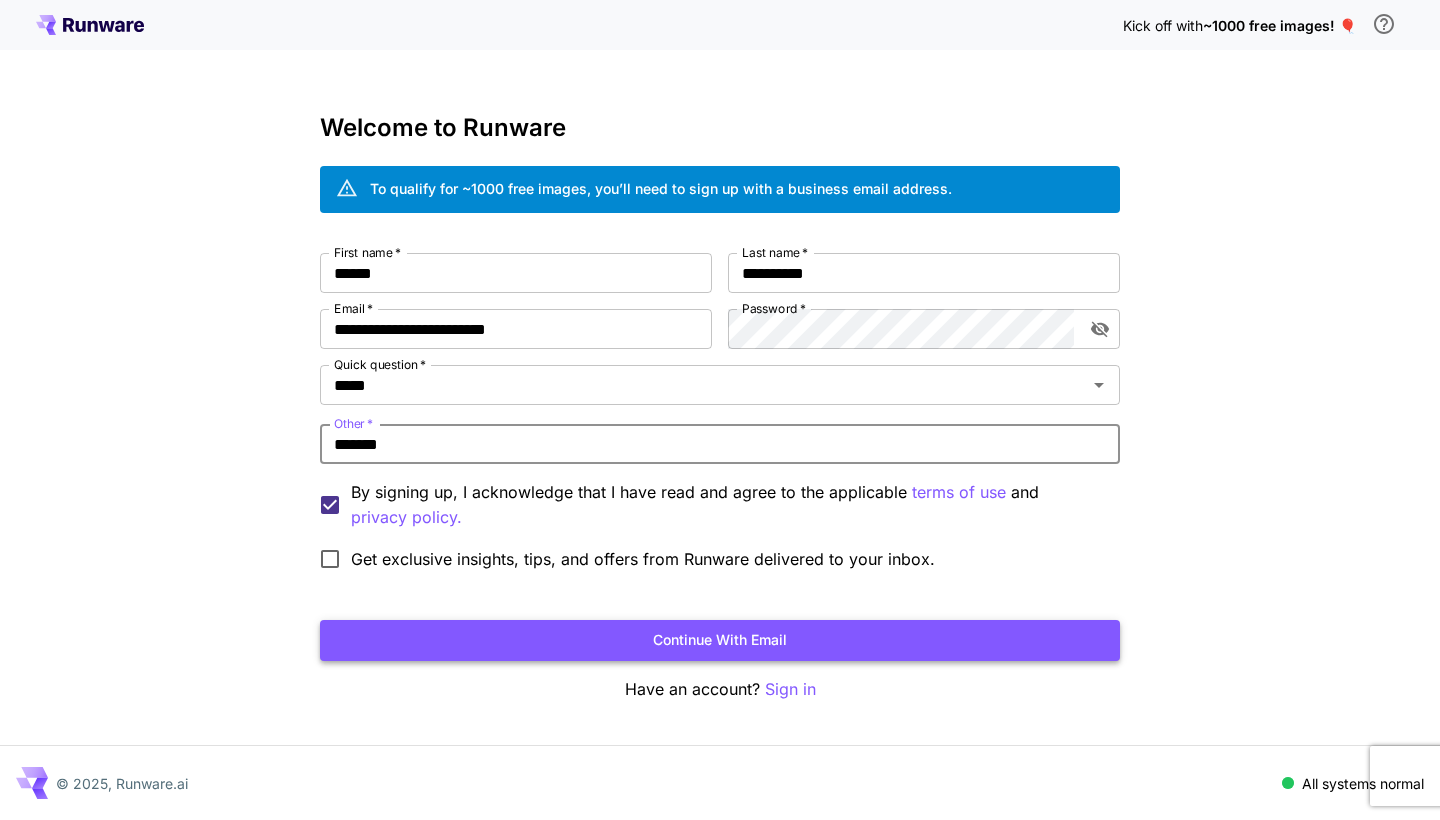 type on "*******" 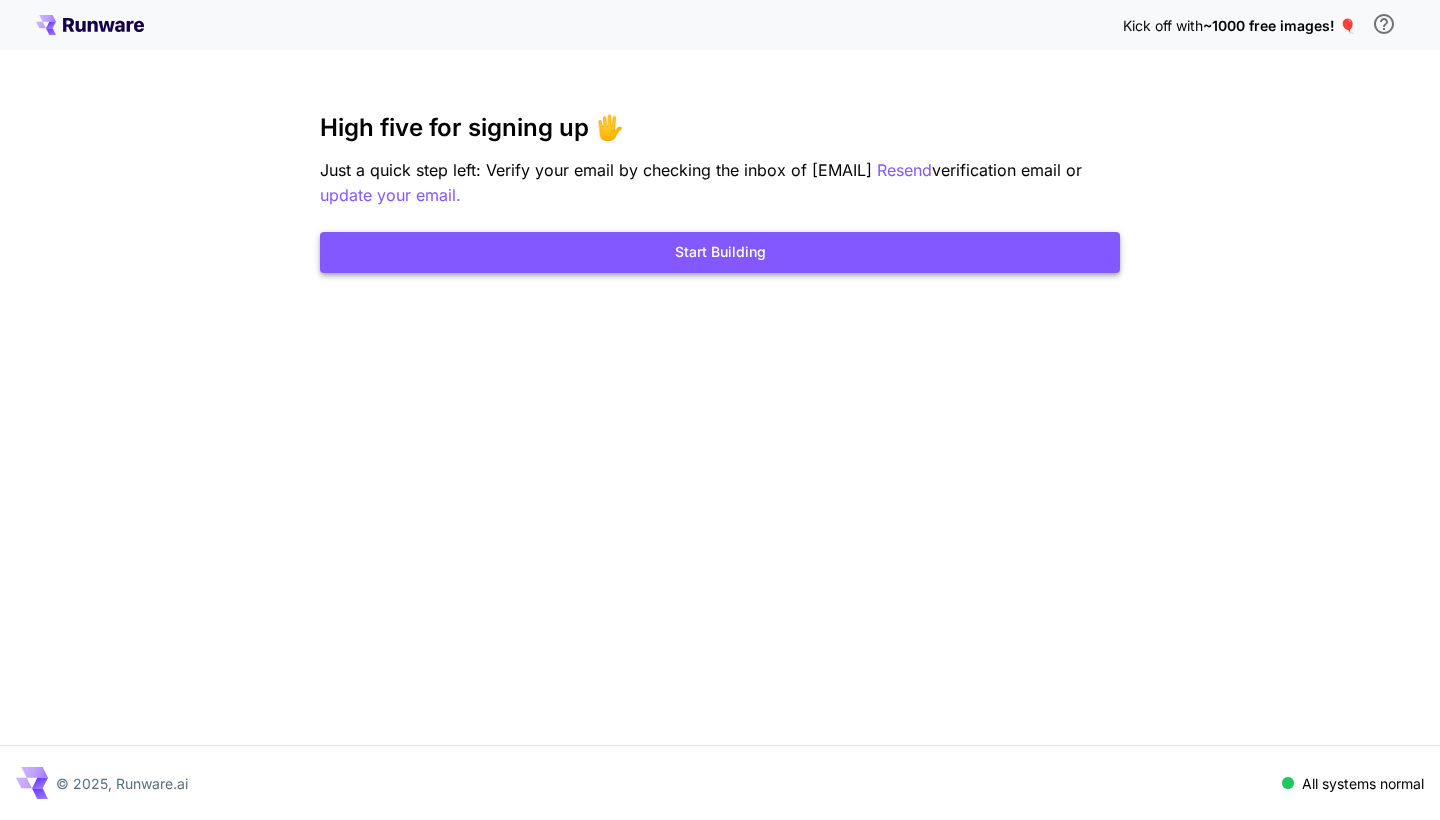 click on "Start Building" at bounding box center (720, 252) 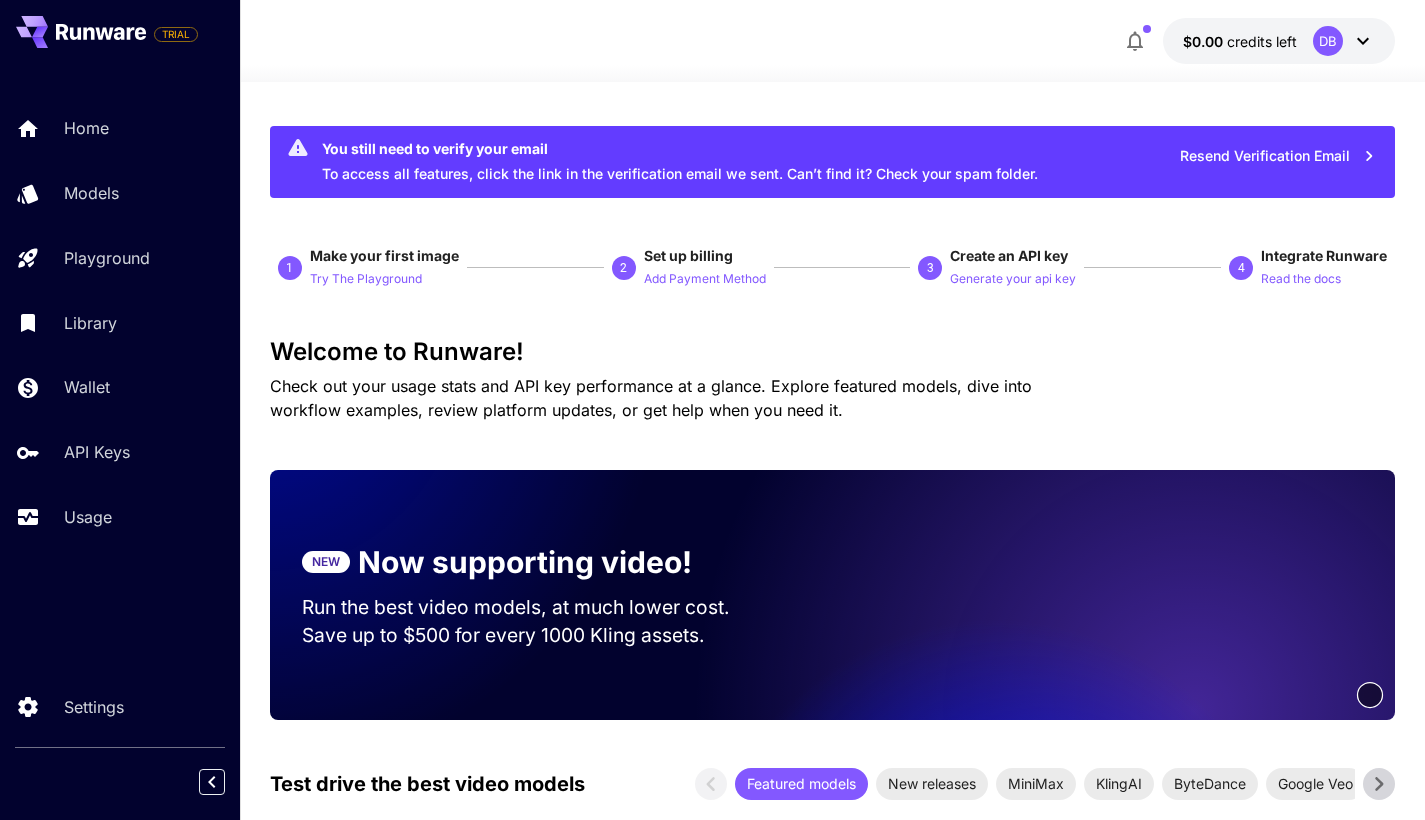 click 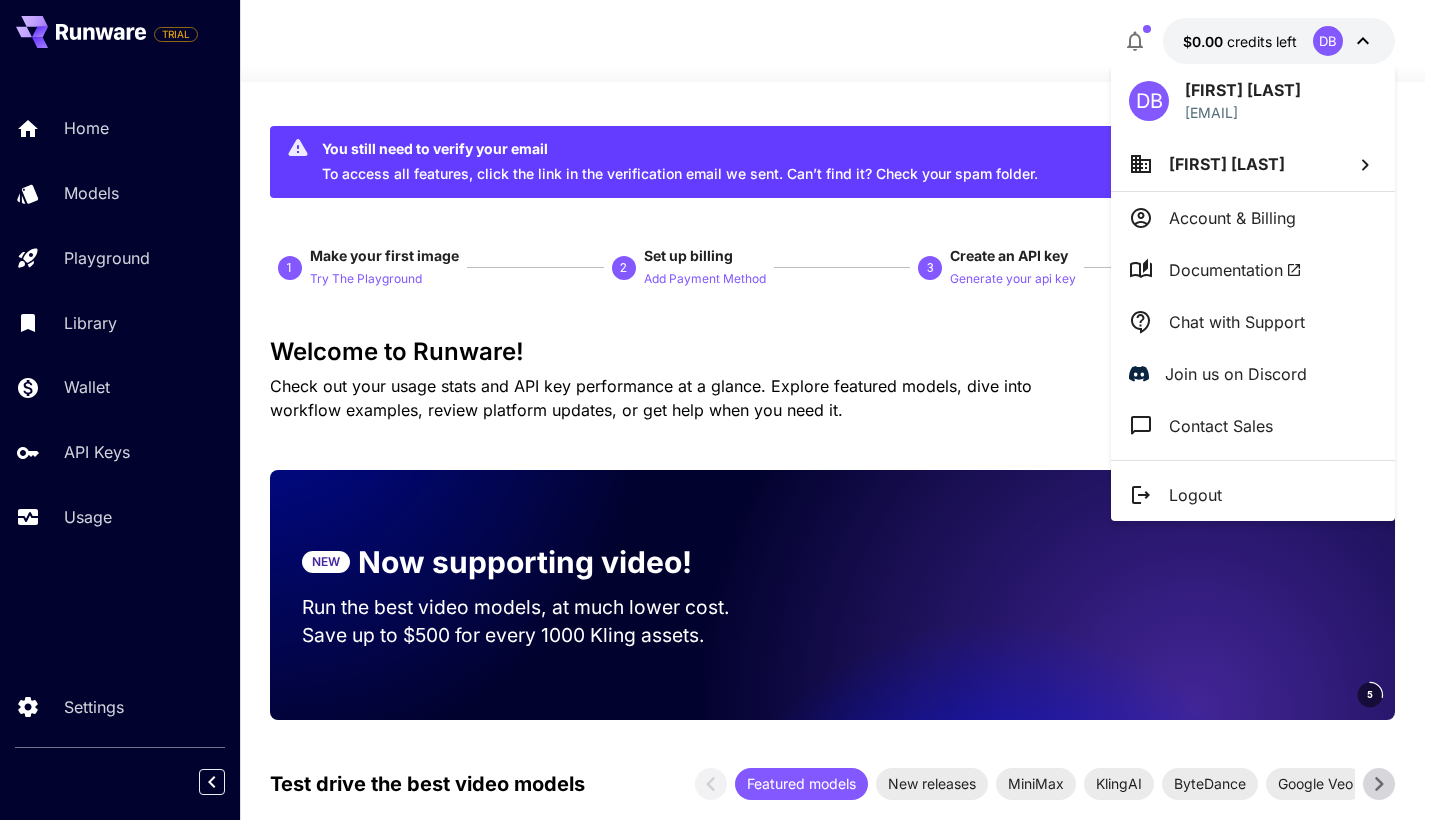 click on "Dmitry Brazovskiy" at bounding box center (1253, 164) 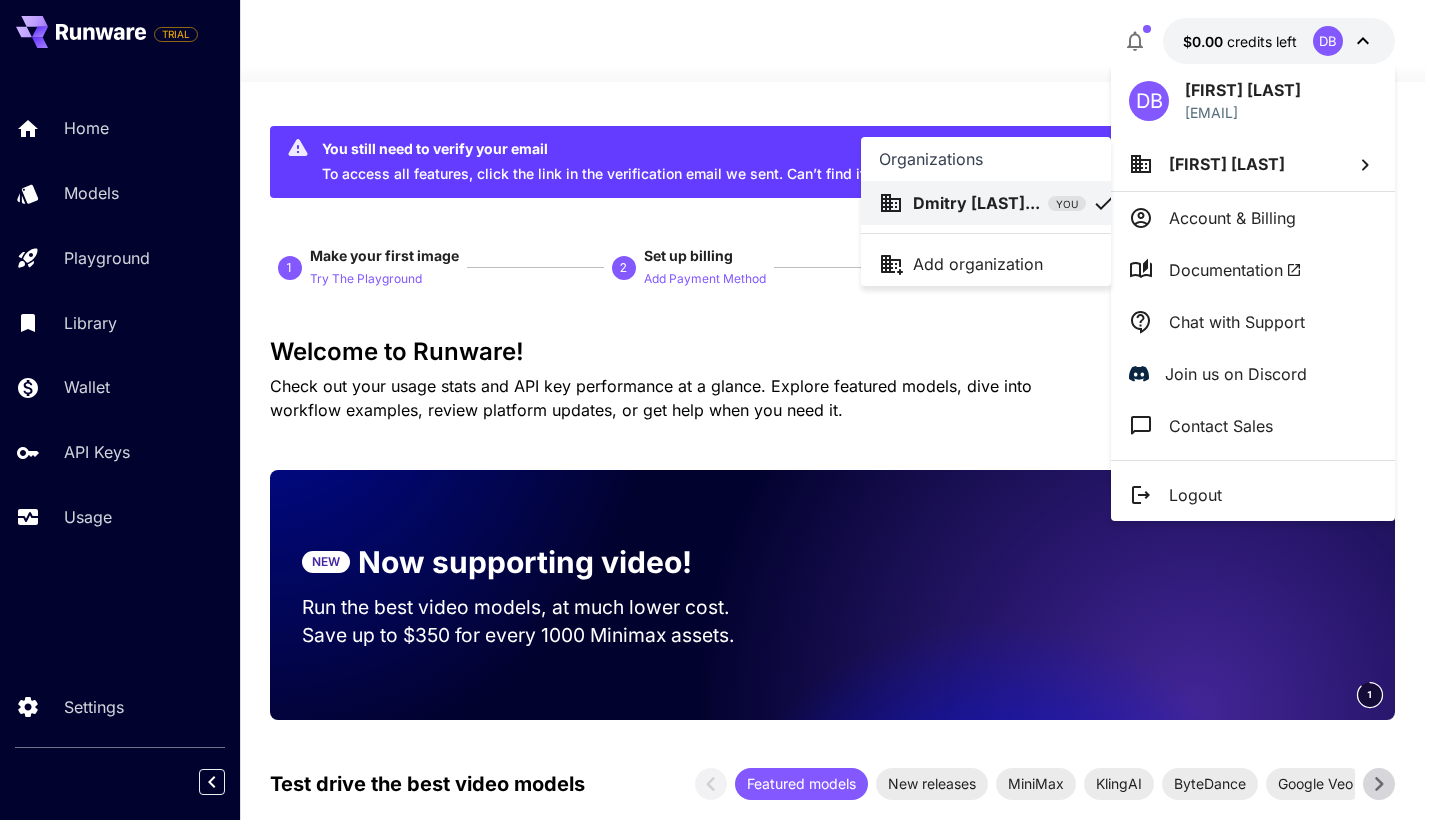 click at bounding box center [720, 410] 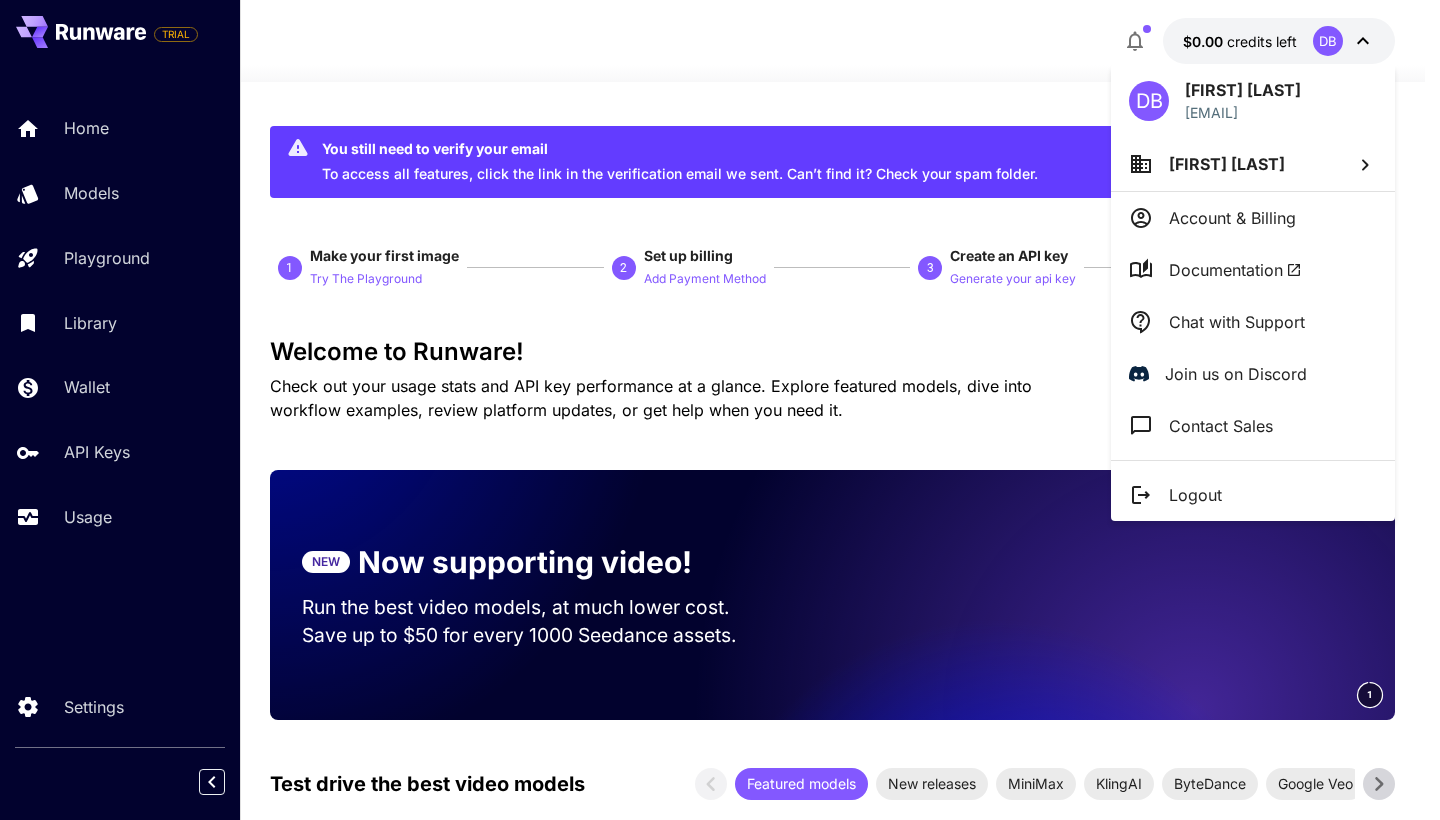 click at bounding box center [720, 410] 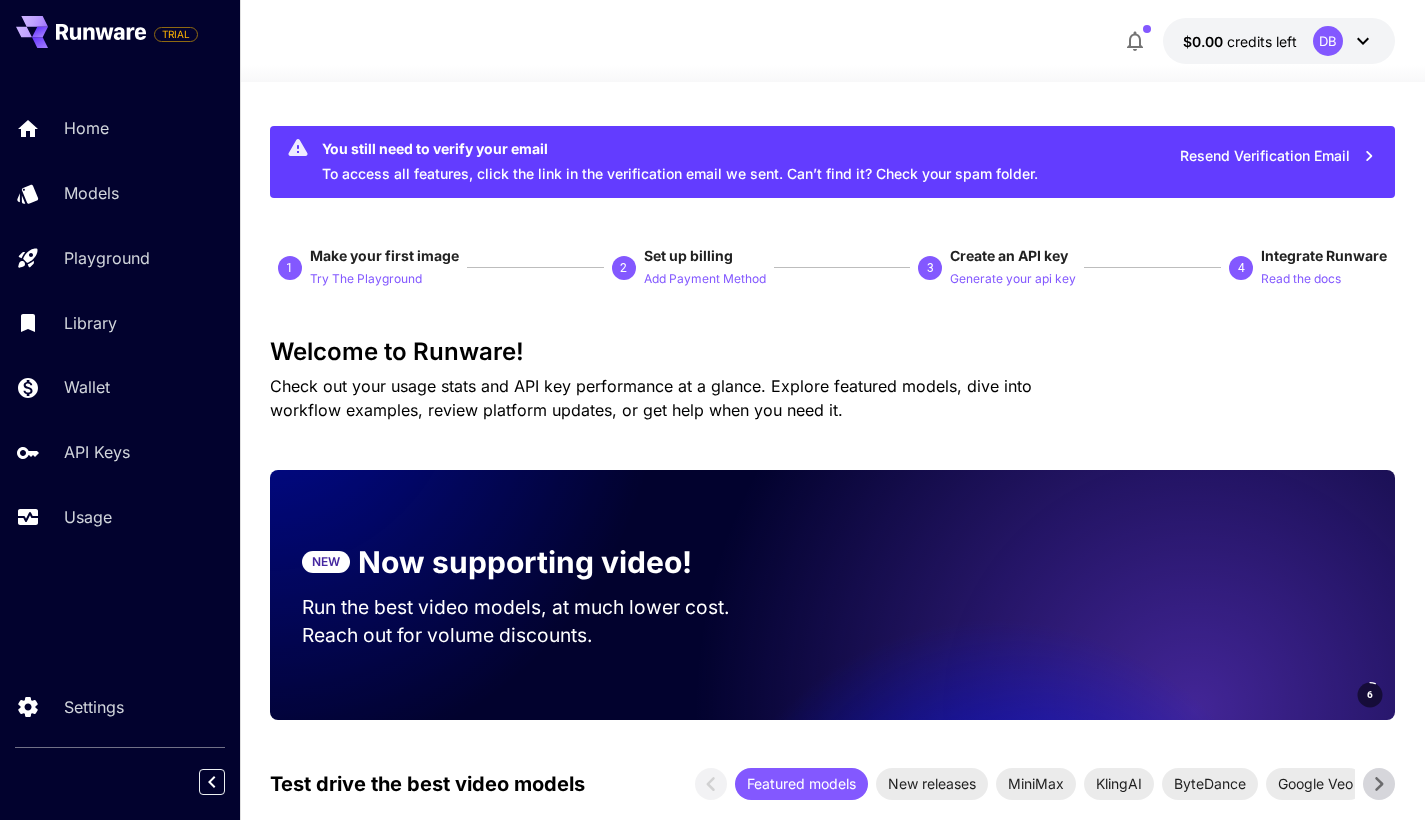 click 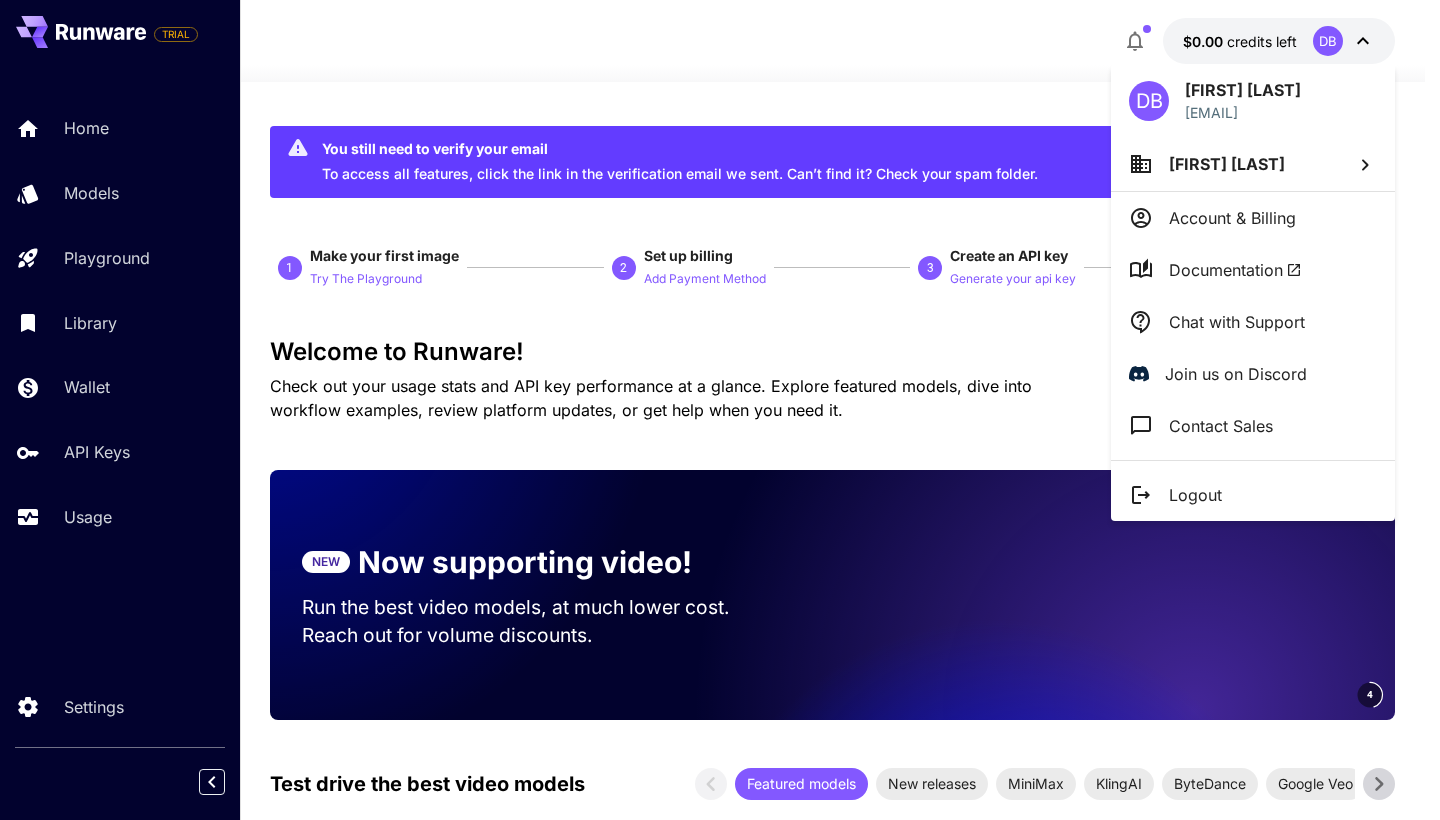 click on "Logout" at bounding box center [1195, 495] 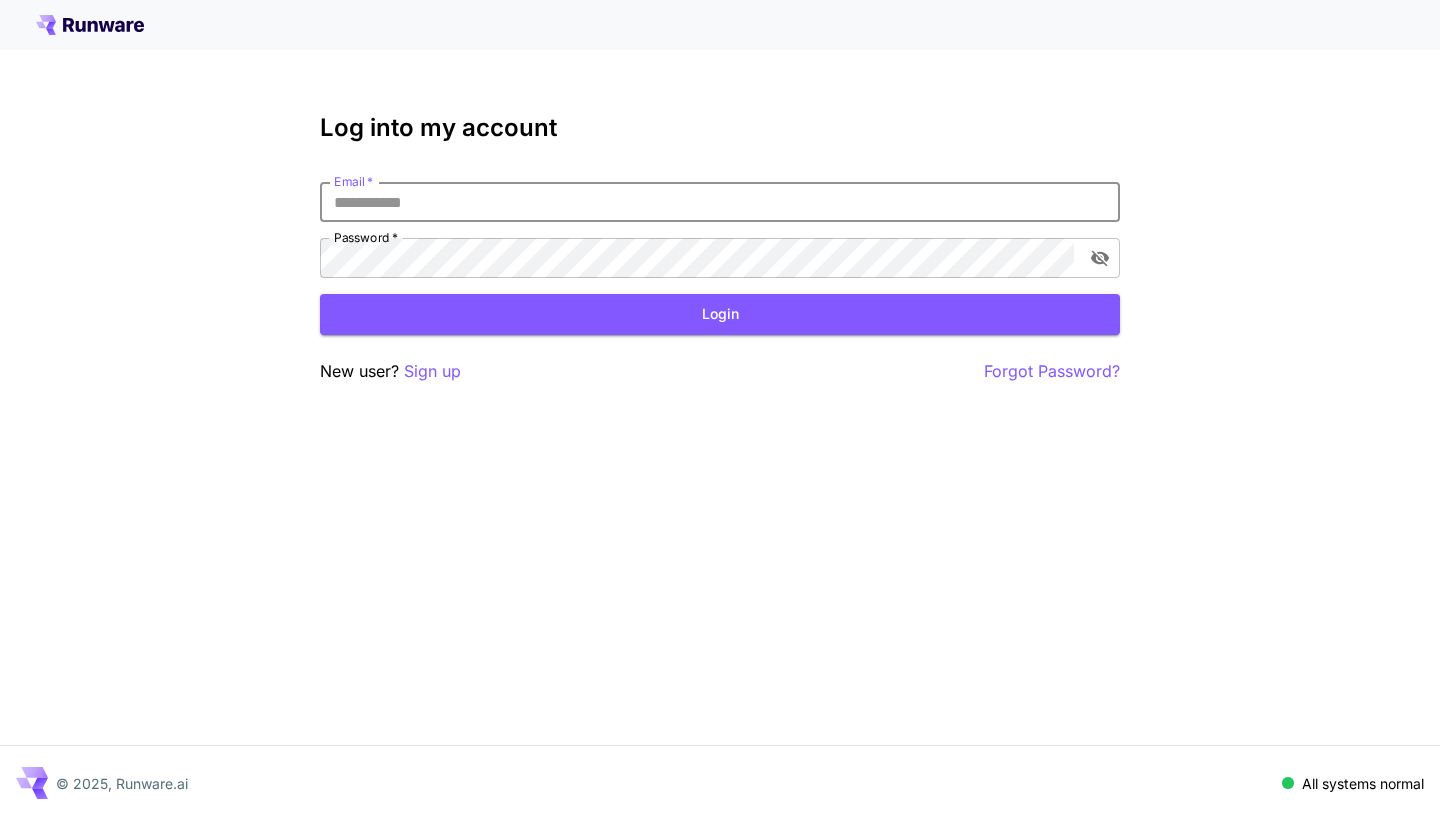 scroll, scrollTop: 0, scrollLeft: 0, axis: both 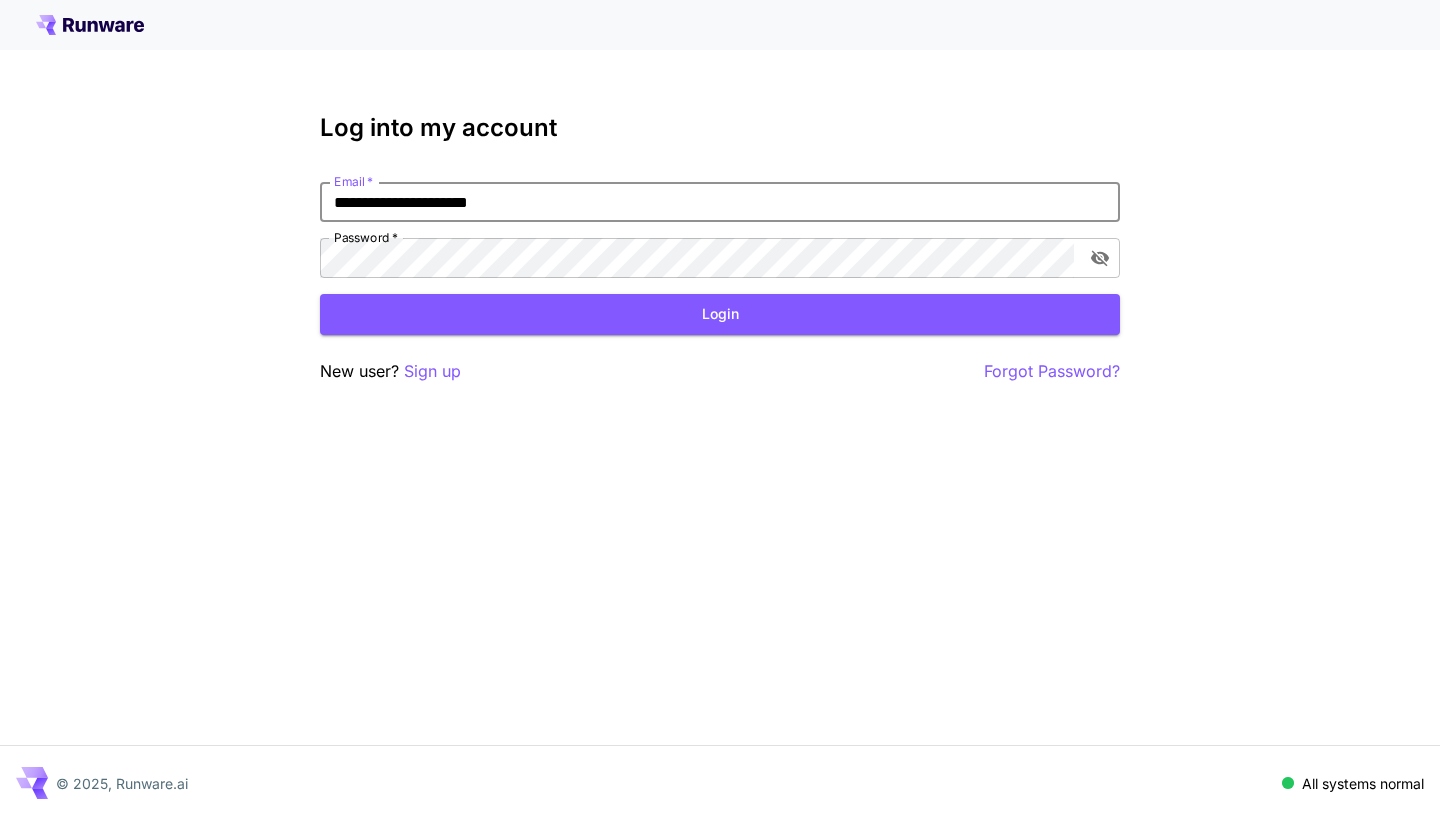 type on "**********" 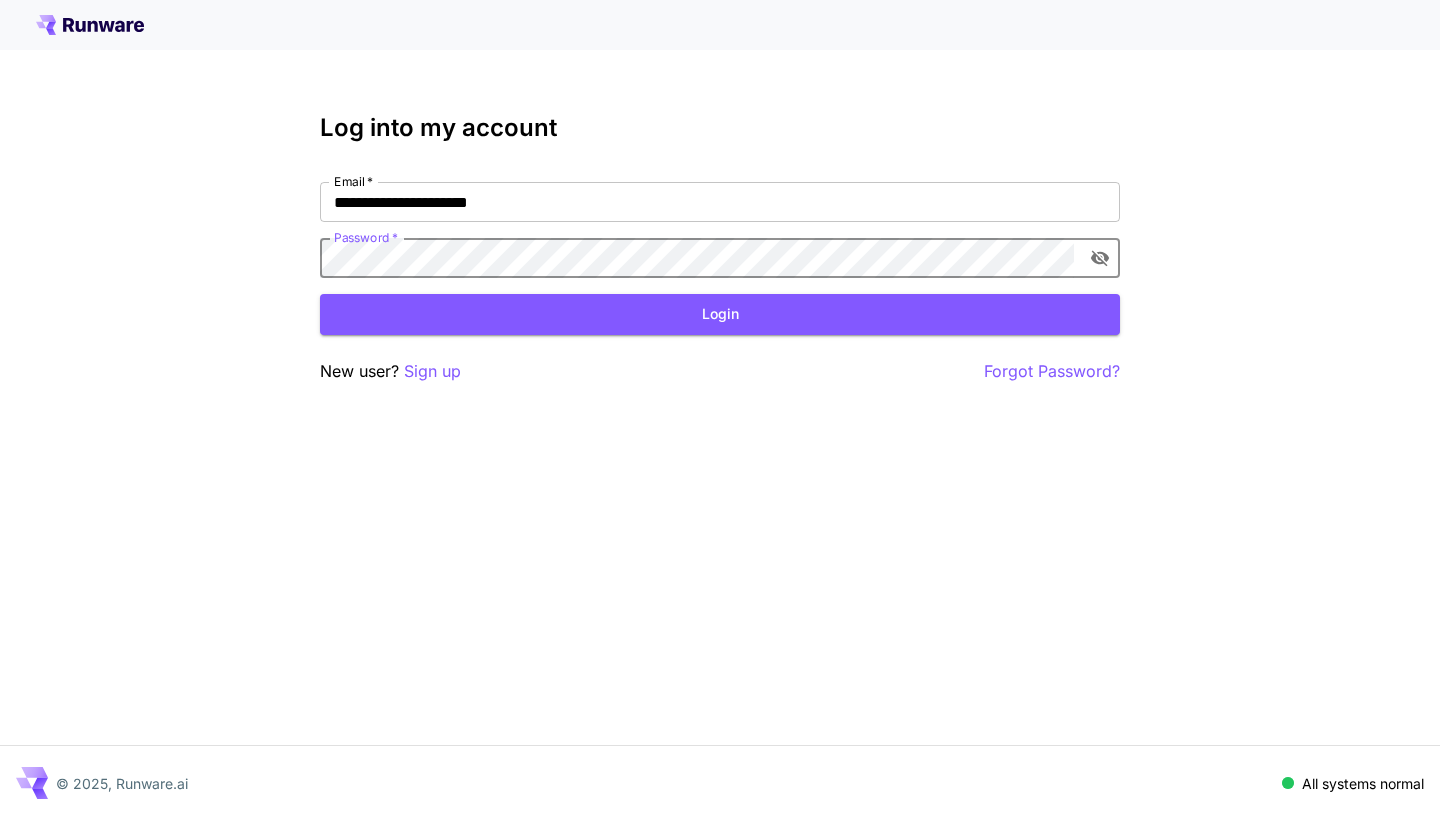 click 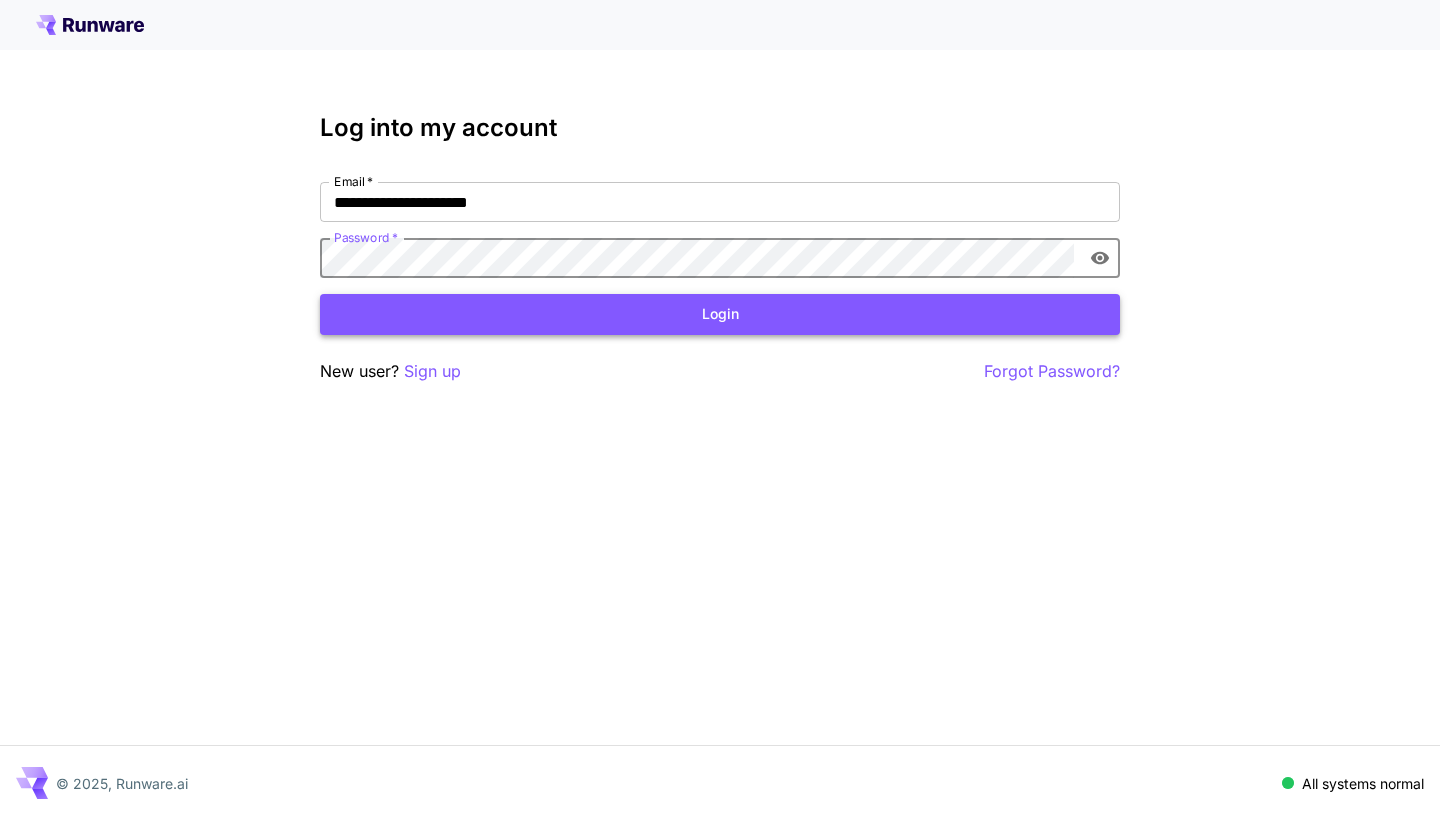 click on "Login" at bounding box center (720, 314) 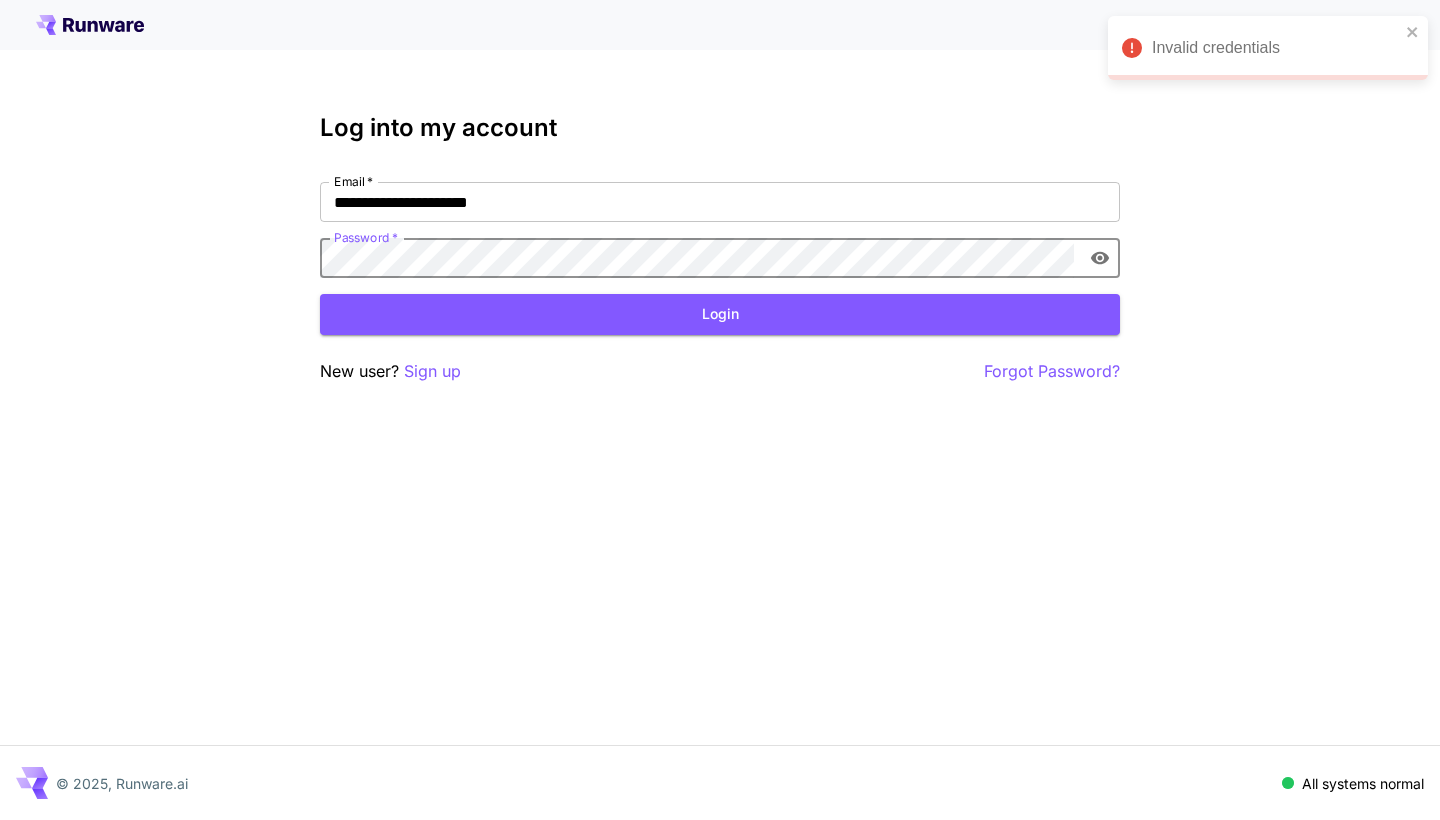 click on "Log into my account Email   * [EMAIL] Email   * Password   * Password   * Login New user?   Sign up Forgot Password? © 2025, Runware.ai All systems normal" at bounding box center (720, 410) 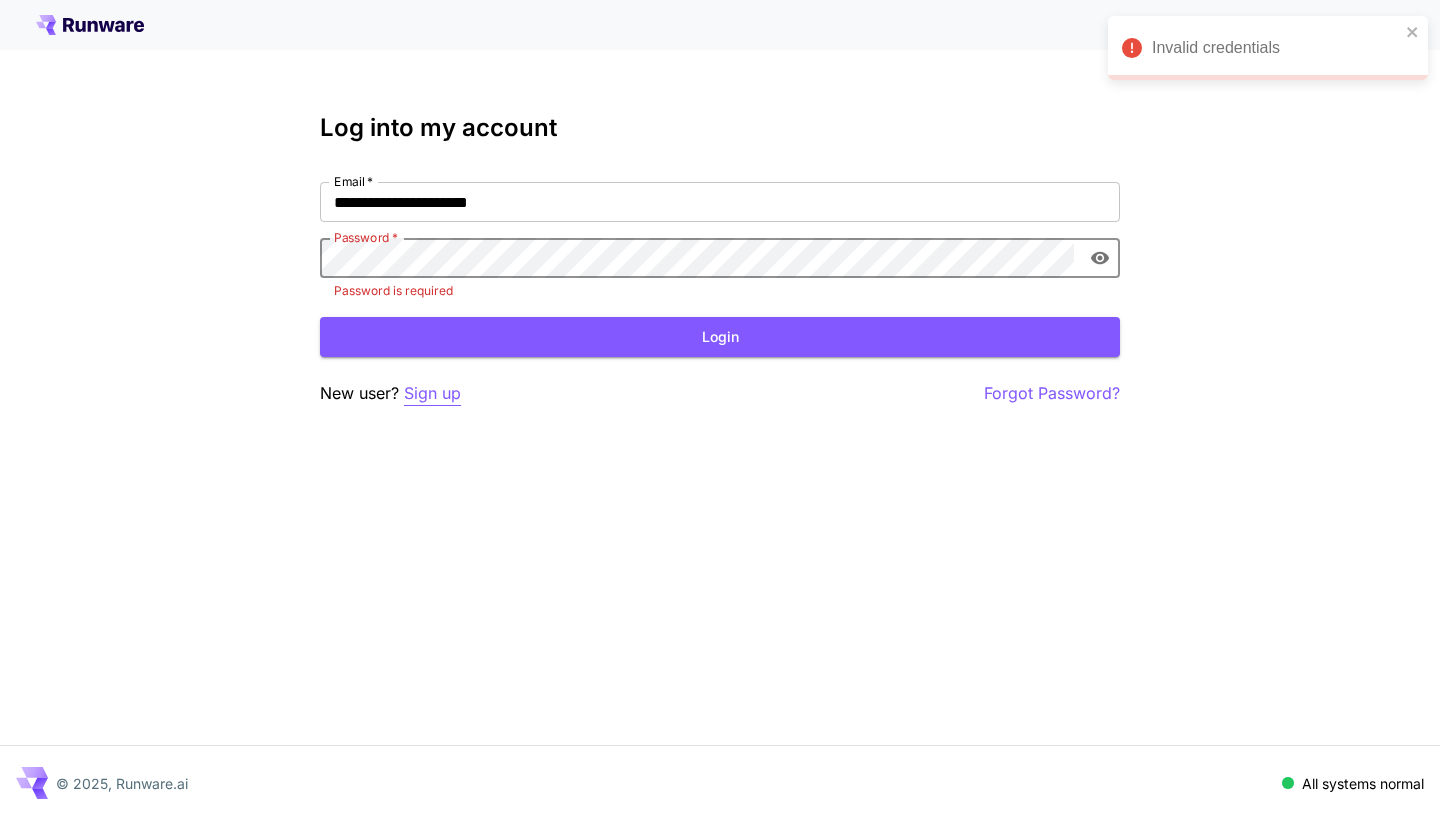 click on "Sign up" at bounding box center (432, 393) 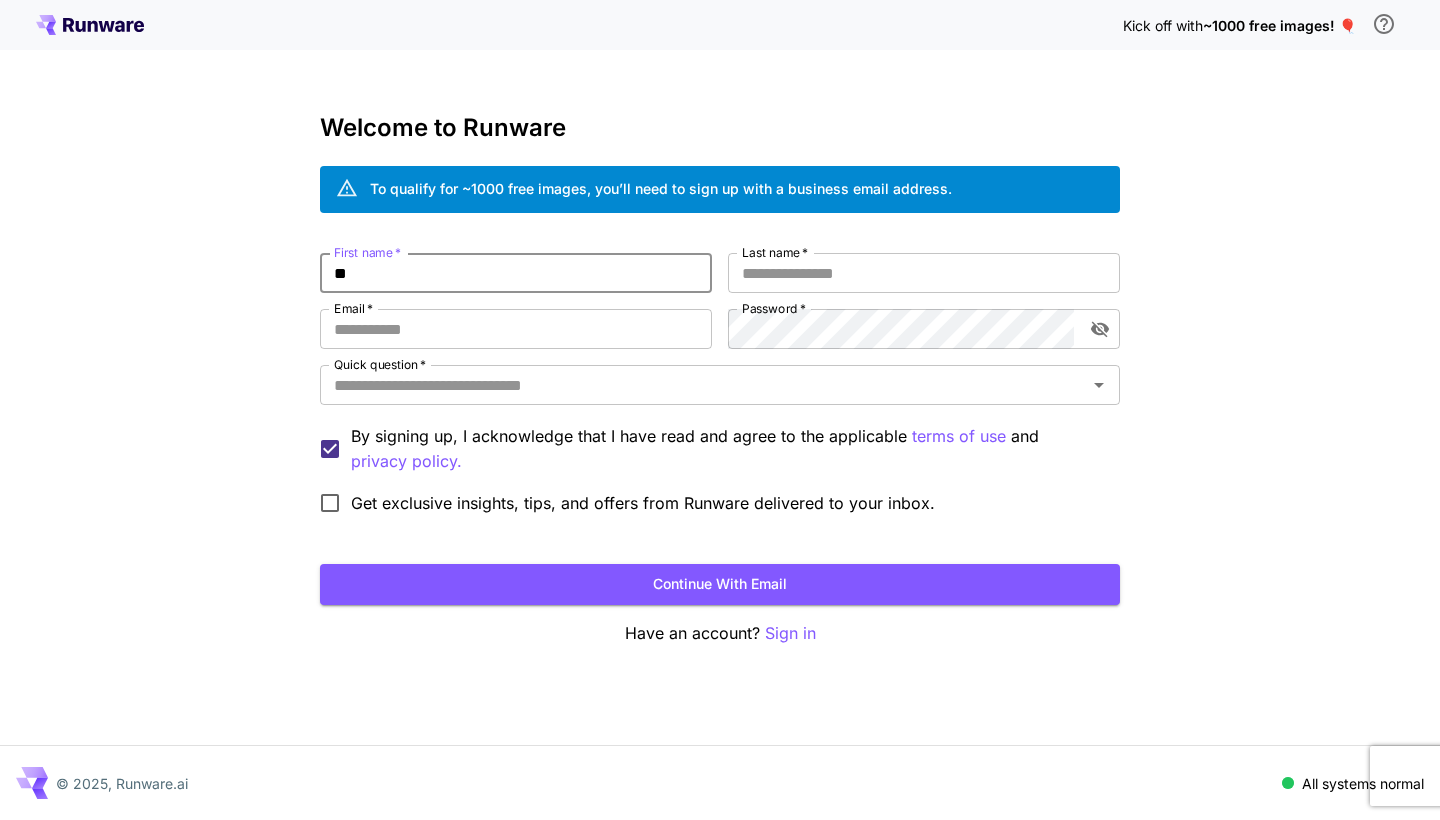 type on "*" 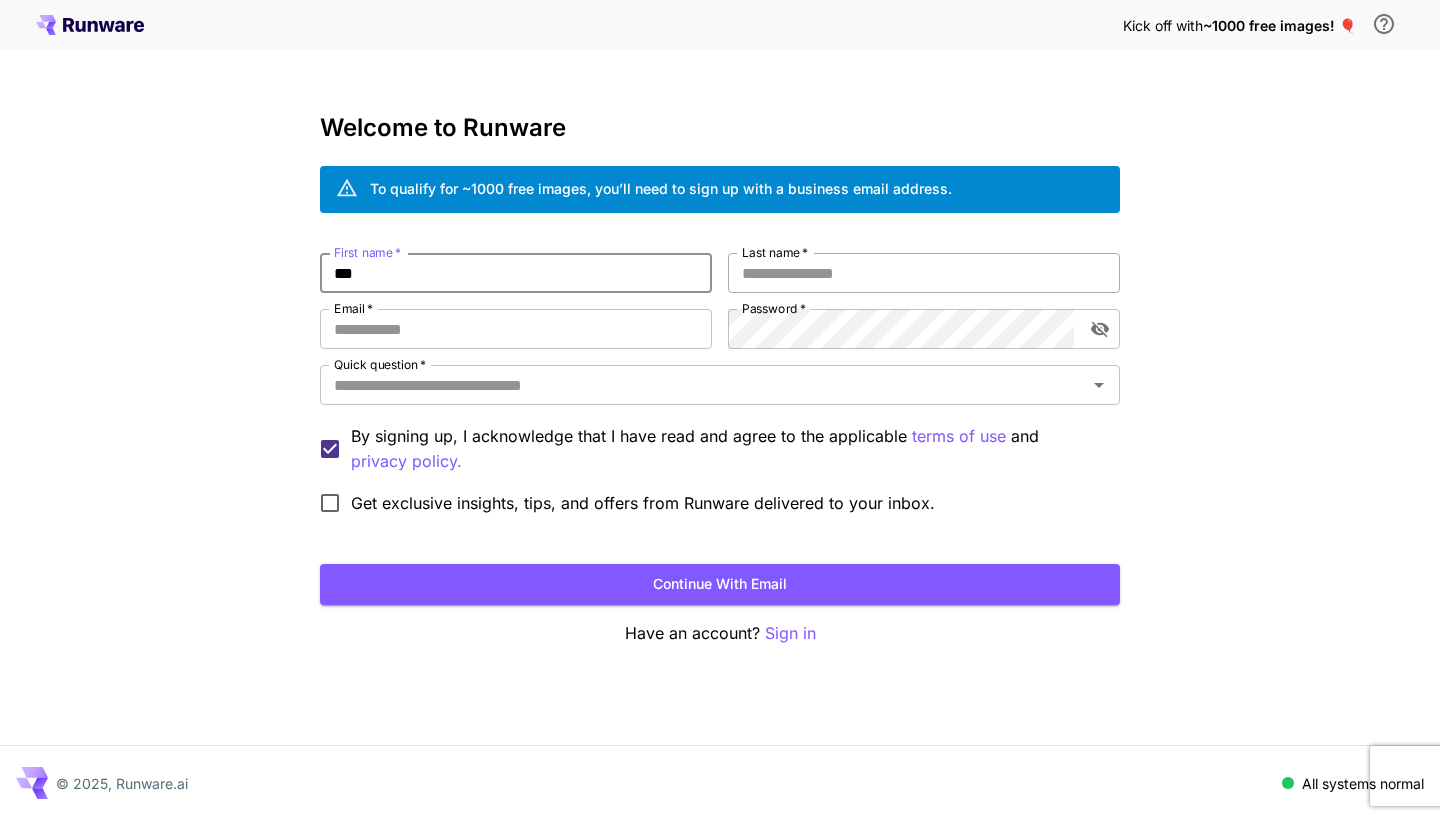 type on "***" 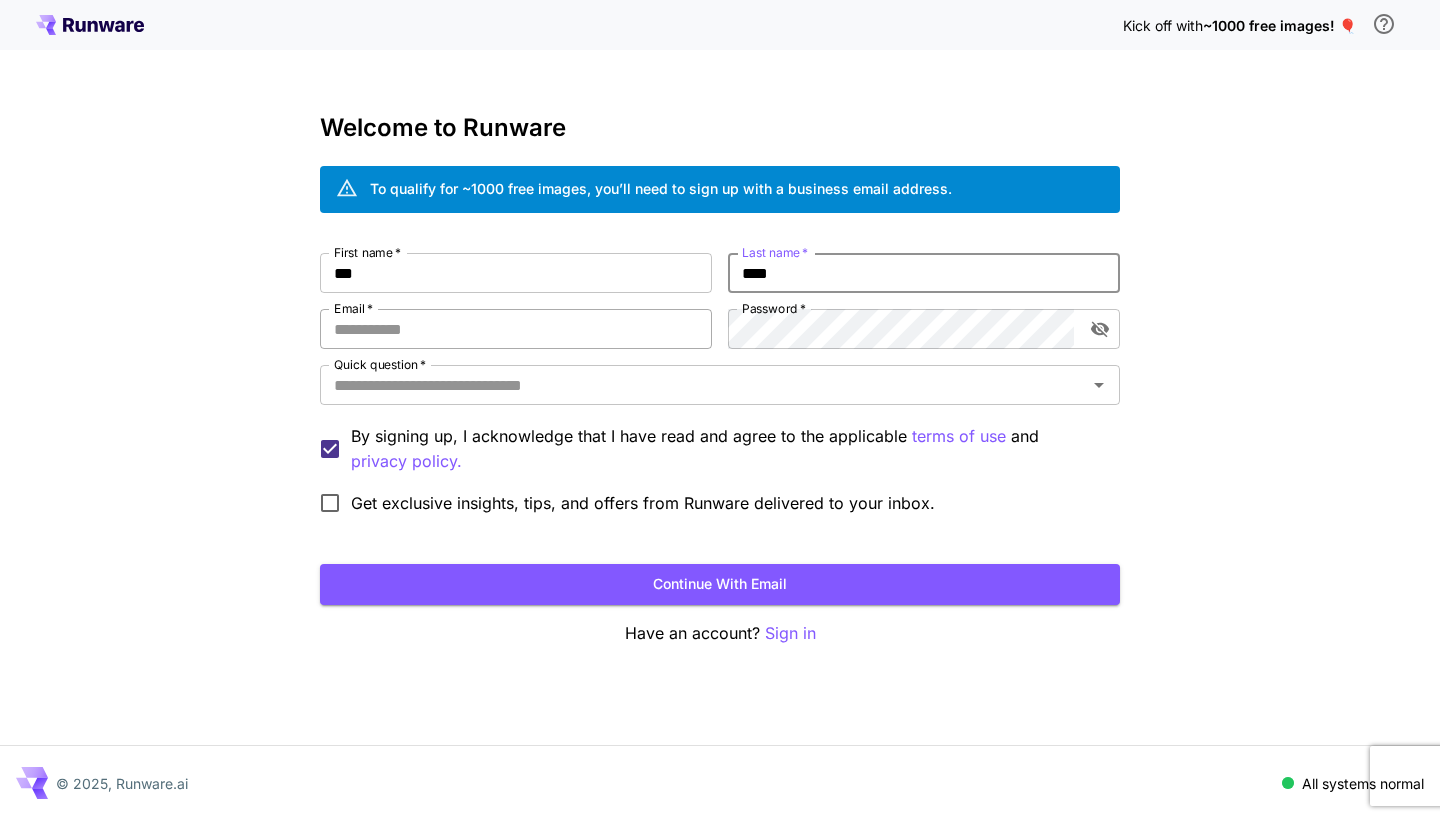 type on "****" 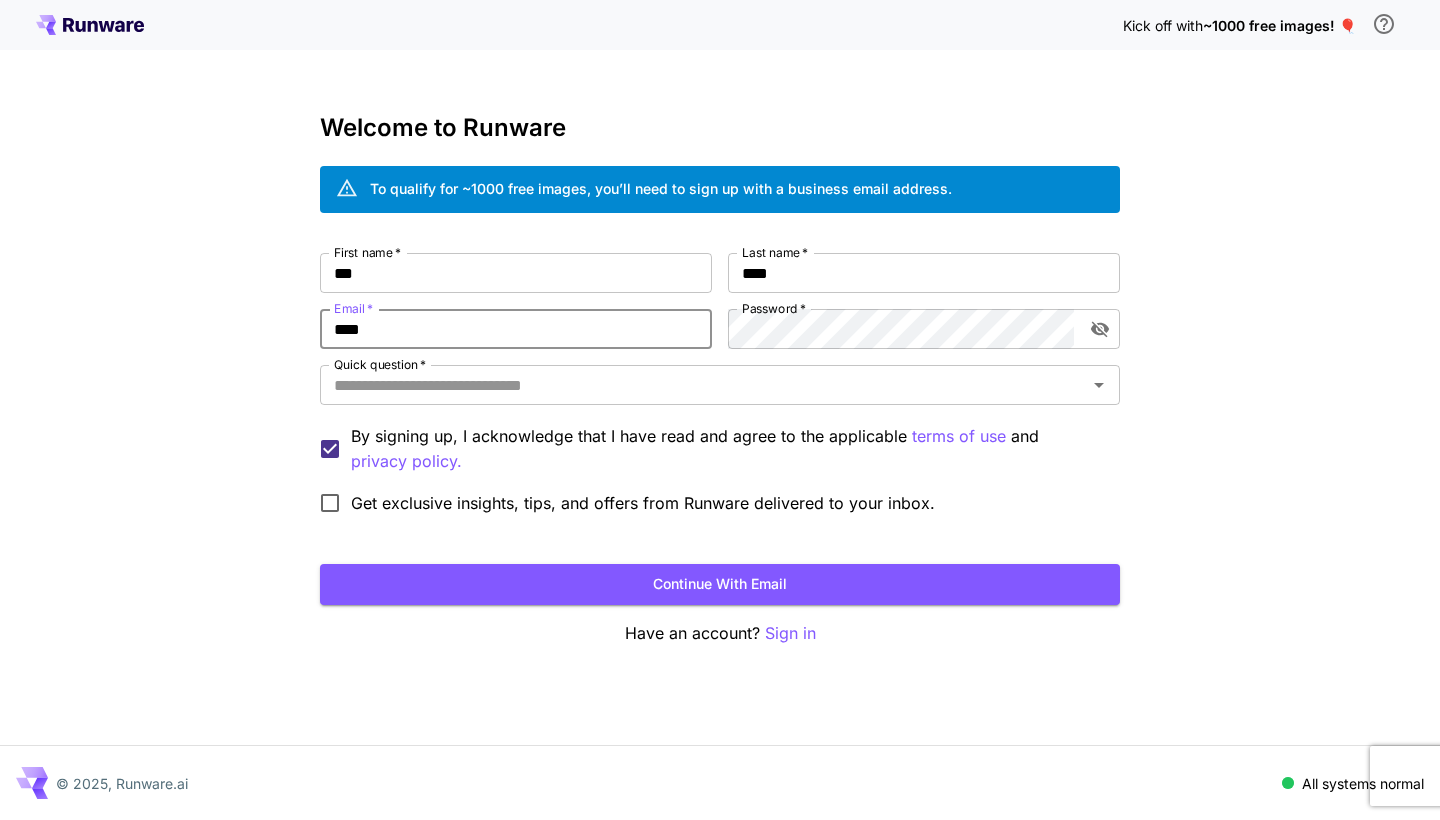 type on "**********" 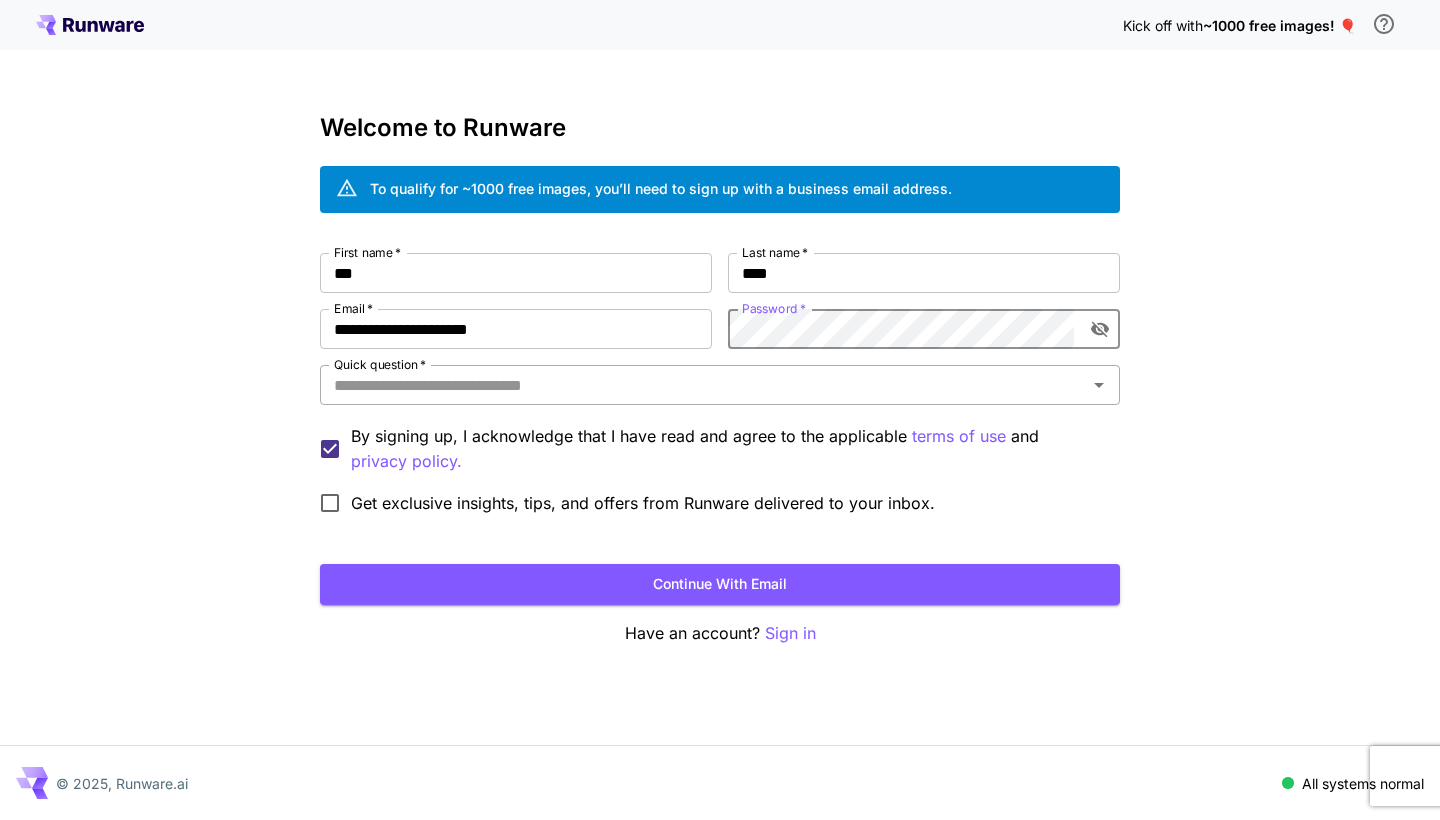 click on "Quick question   *" at bounding box center [703, 385] 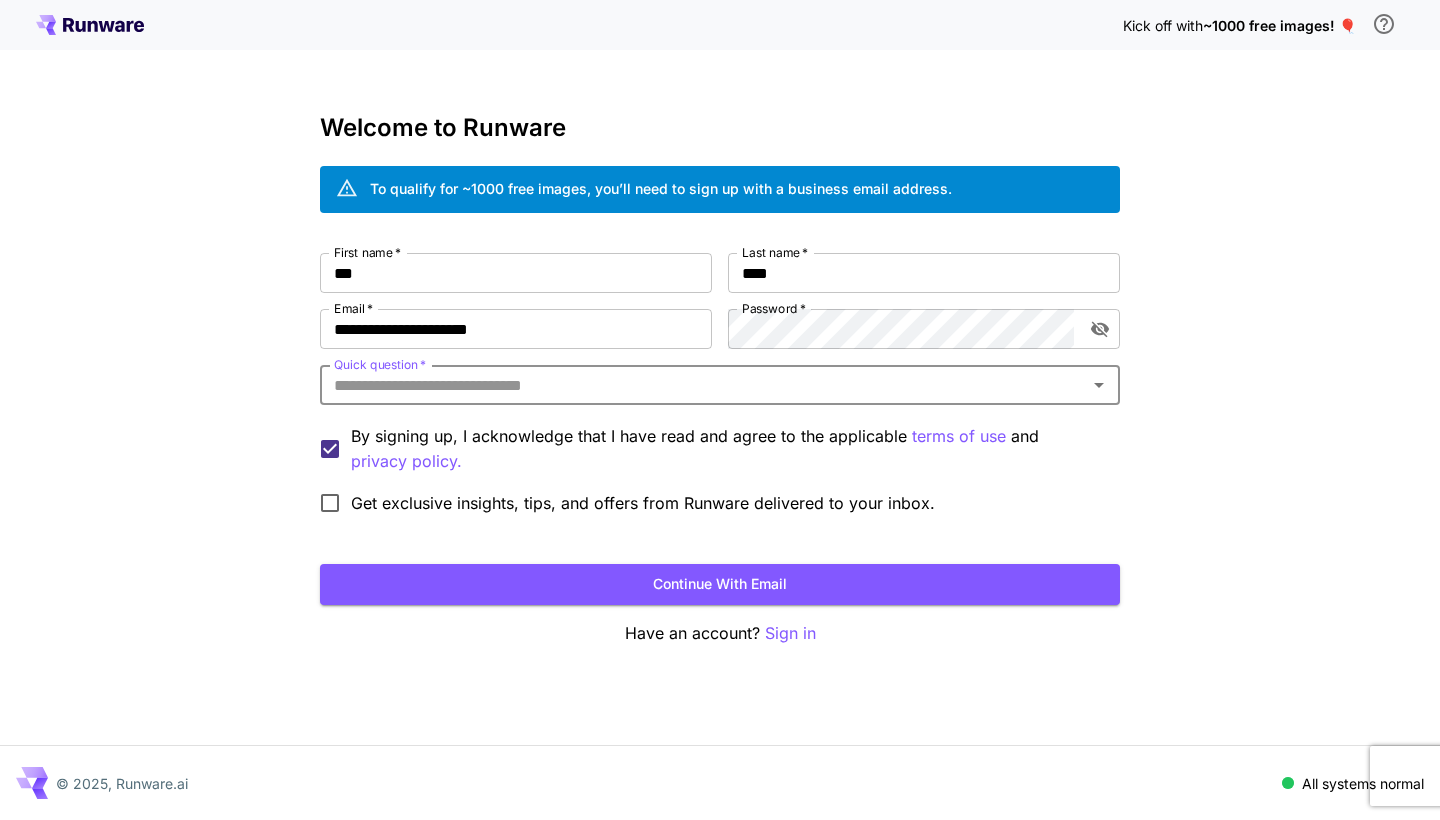 drag, startPoint x: 521, startPoint y: 390, endPoint x: 659, endPoint y: -80, distance: 489.8408 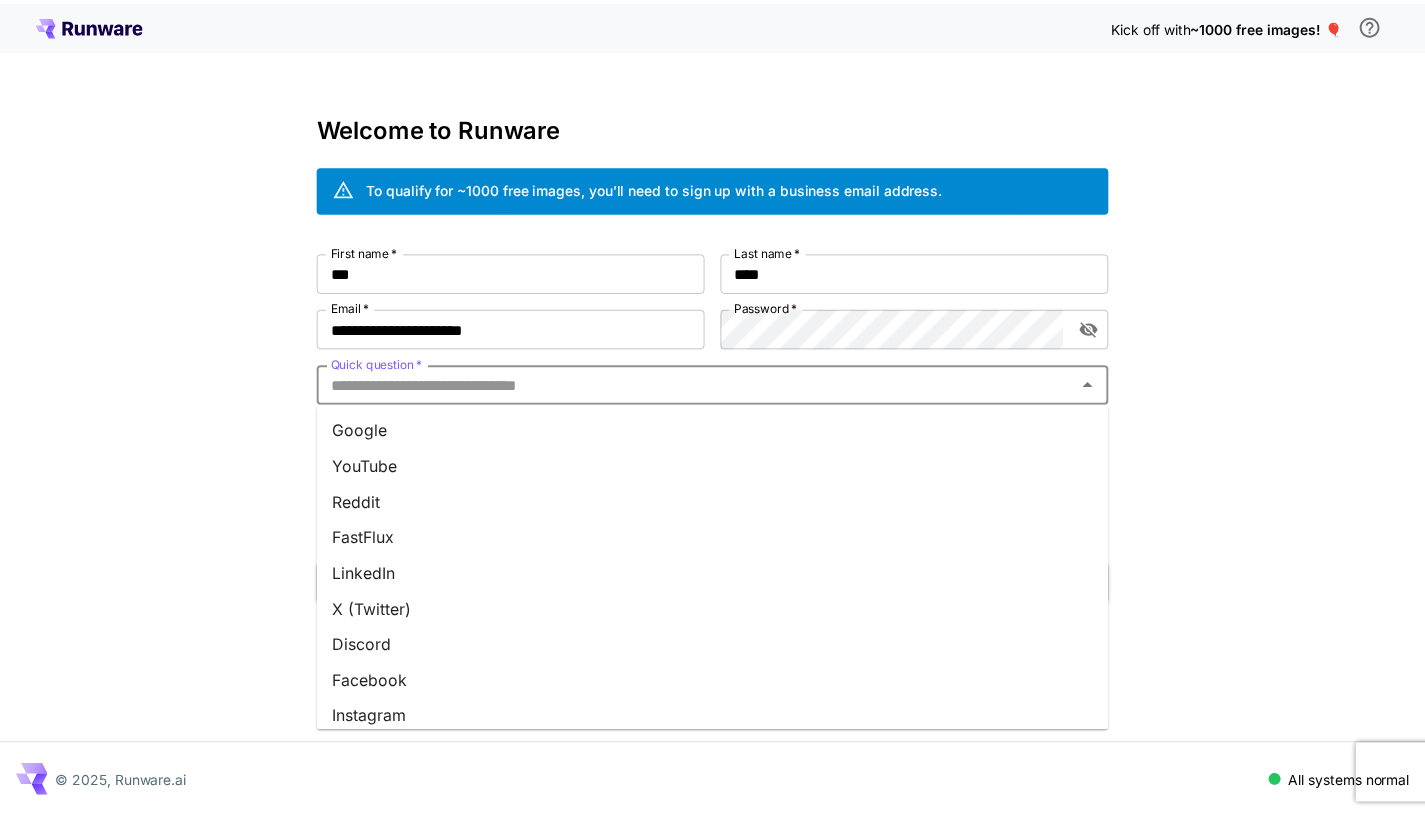 scroll, scrollTop: 0, scrollLeft: 0, axis: both 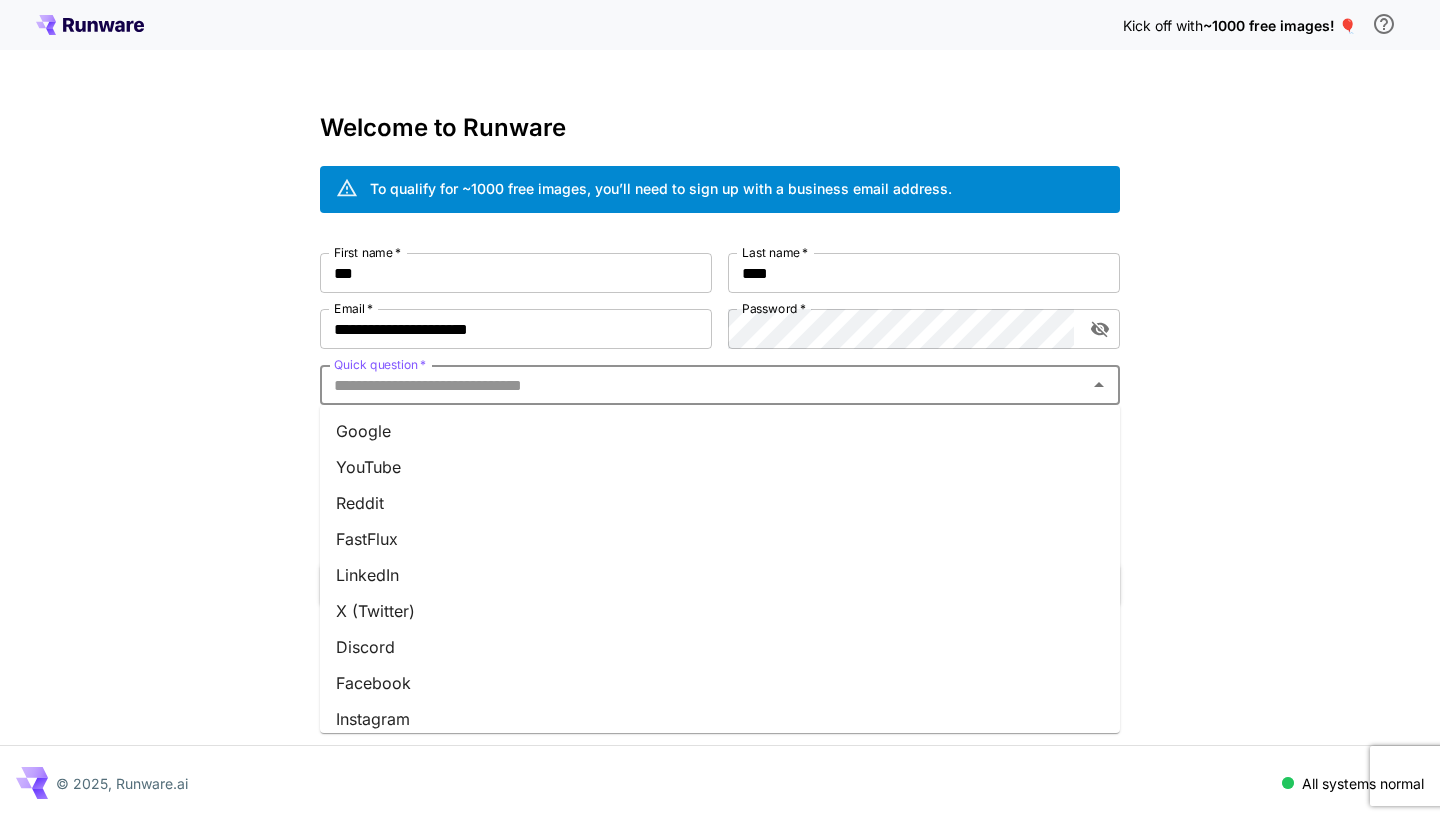 click on "Google" at bounding box center [720, 431] 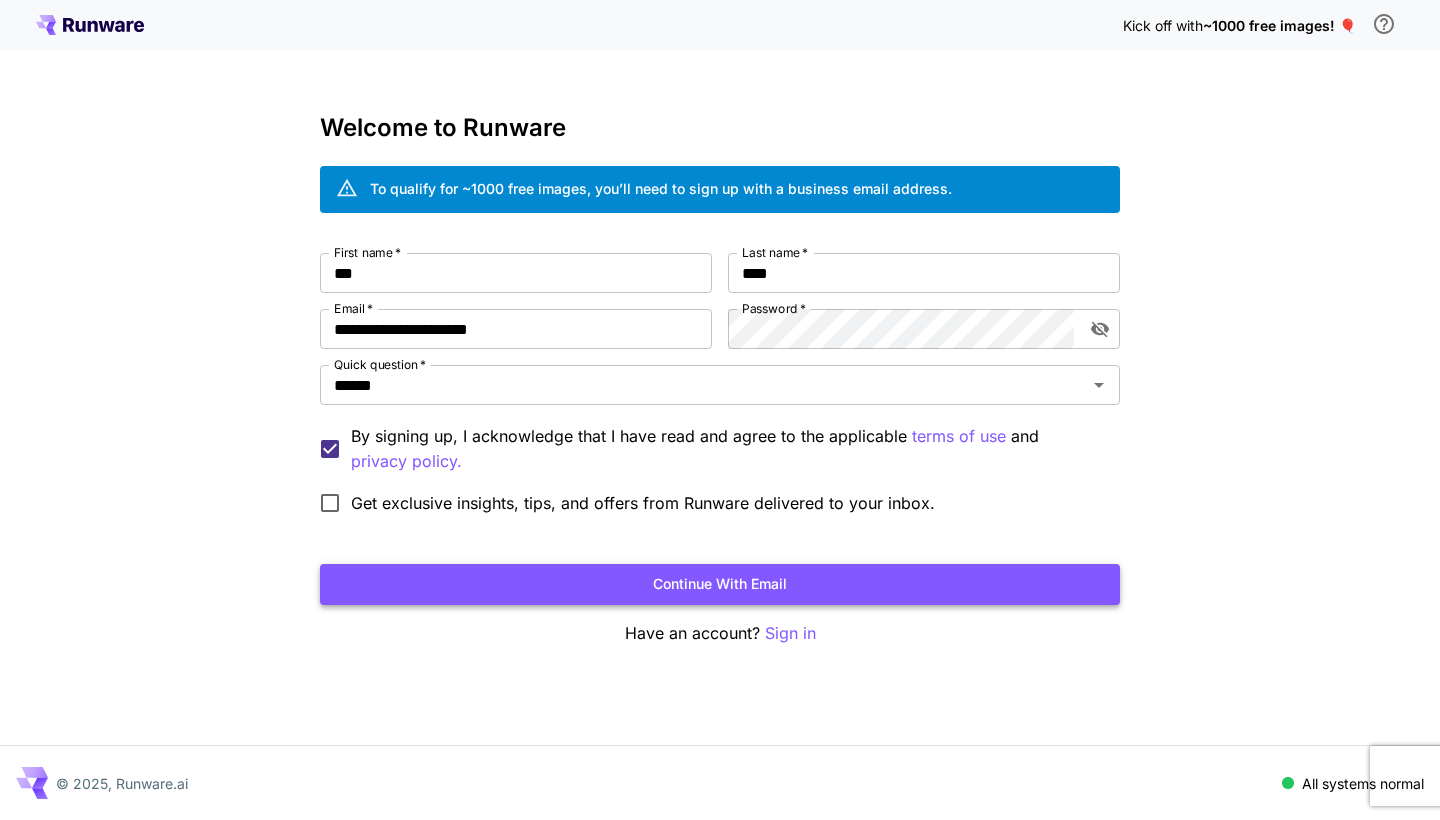 click on "Continue with email" at bounding box center (720, 584) 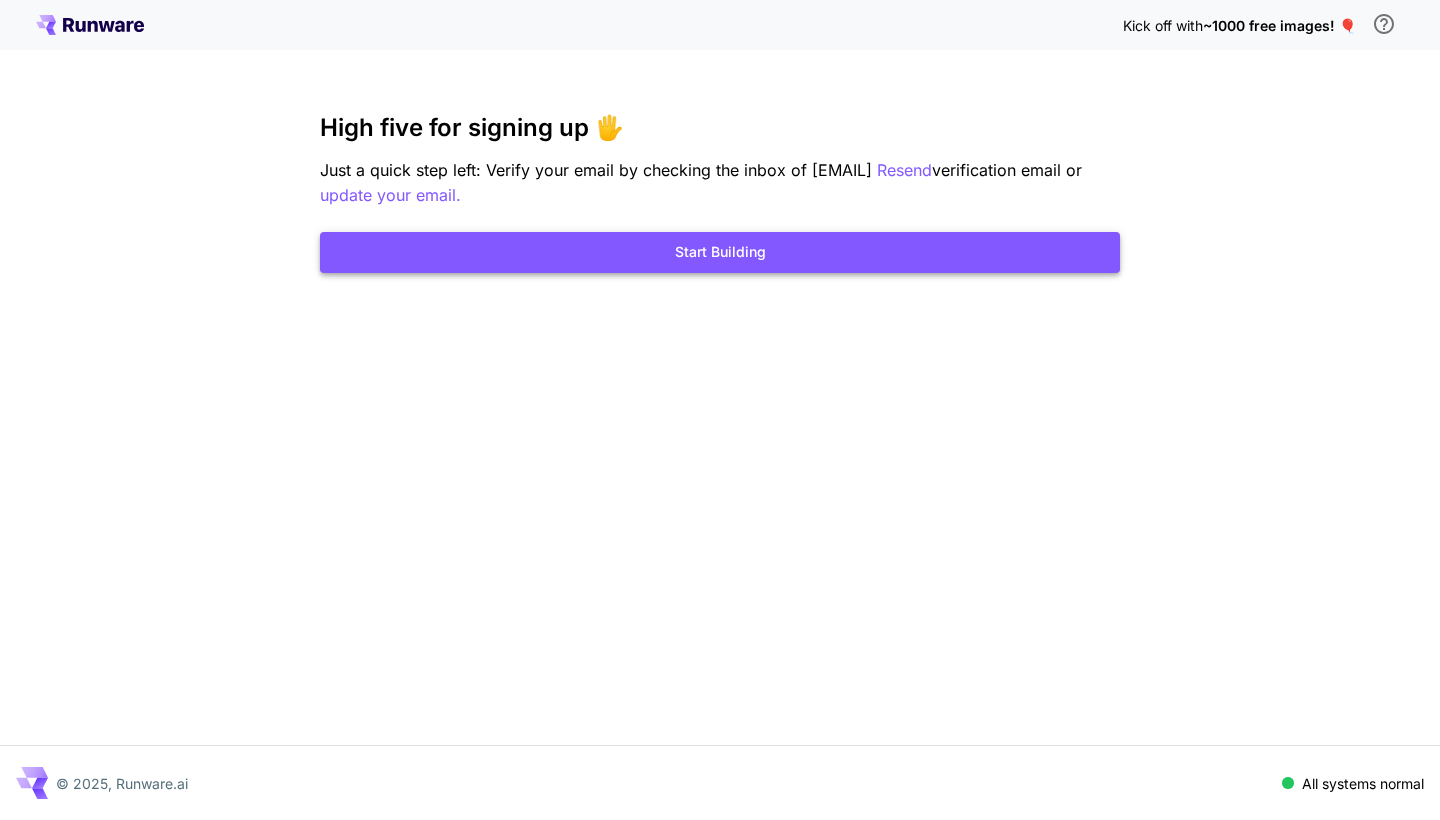 click on "Start Building" at bounding box center (720, 252) 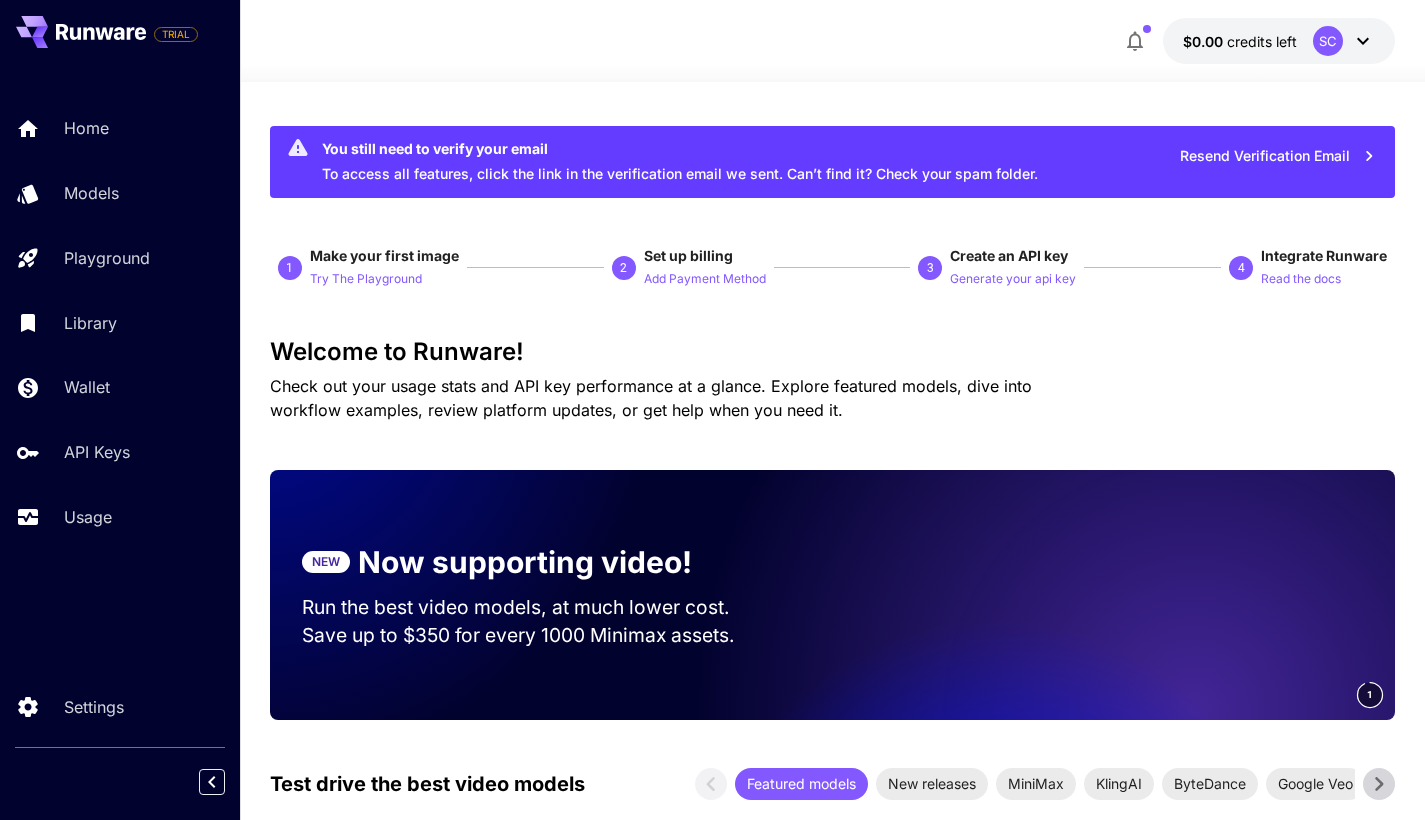 click 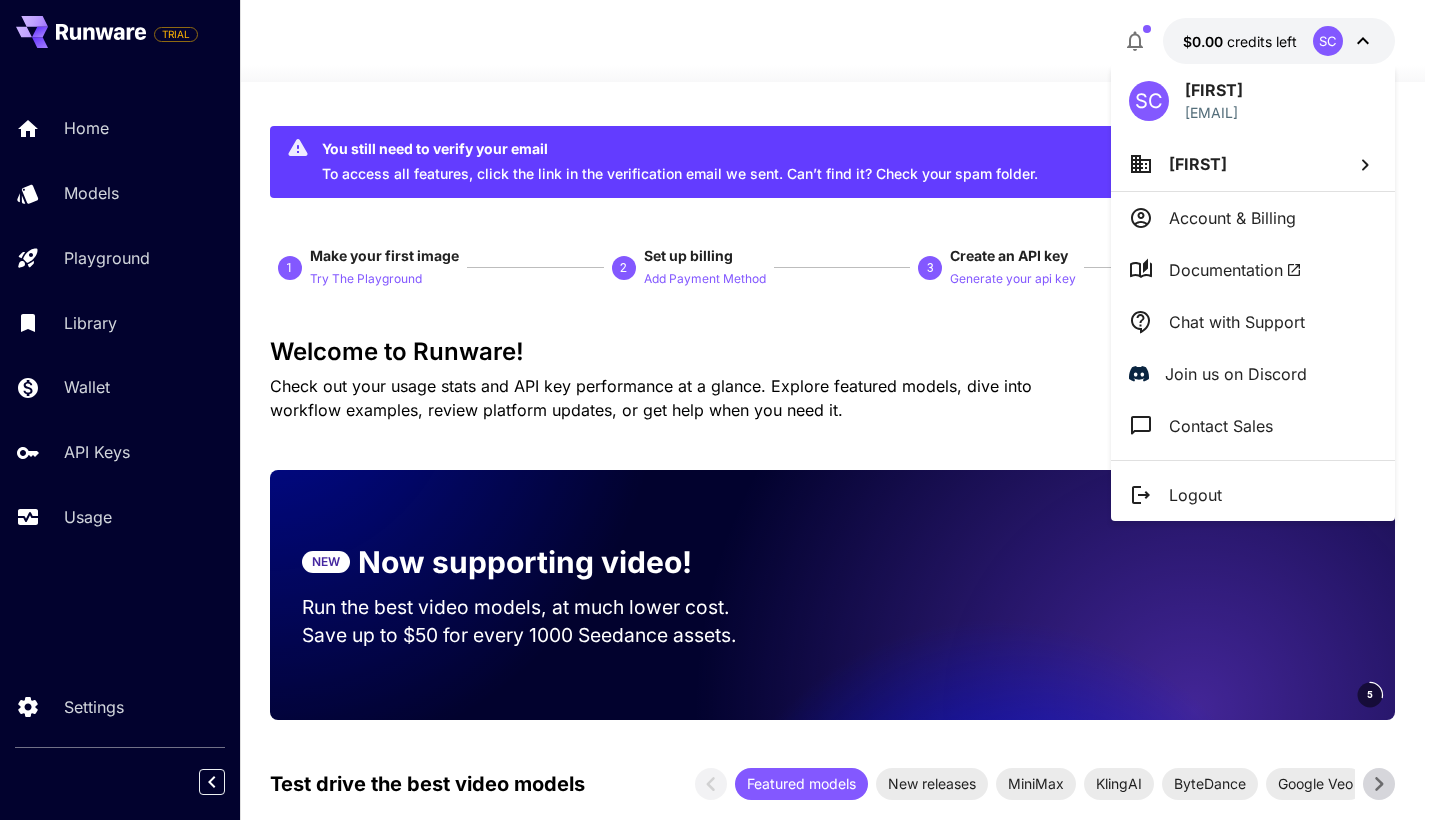 click at bounding box center (720, 410) 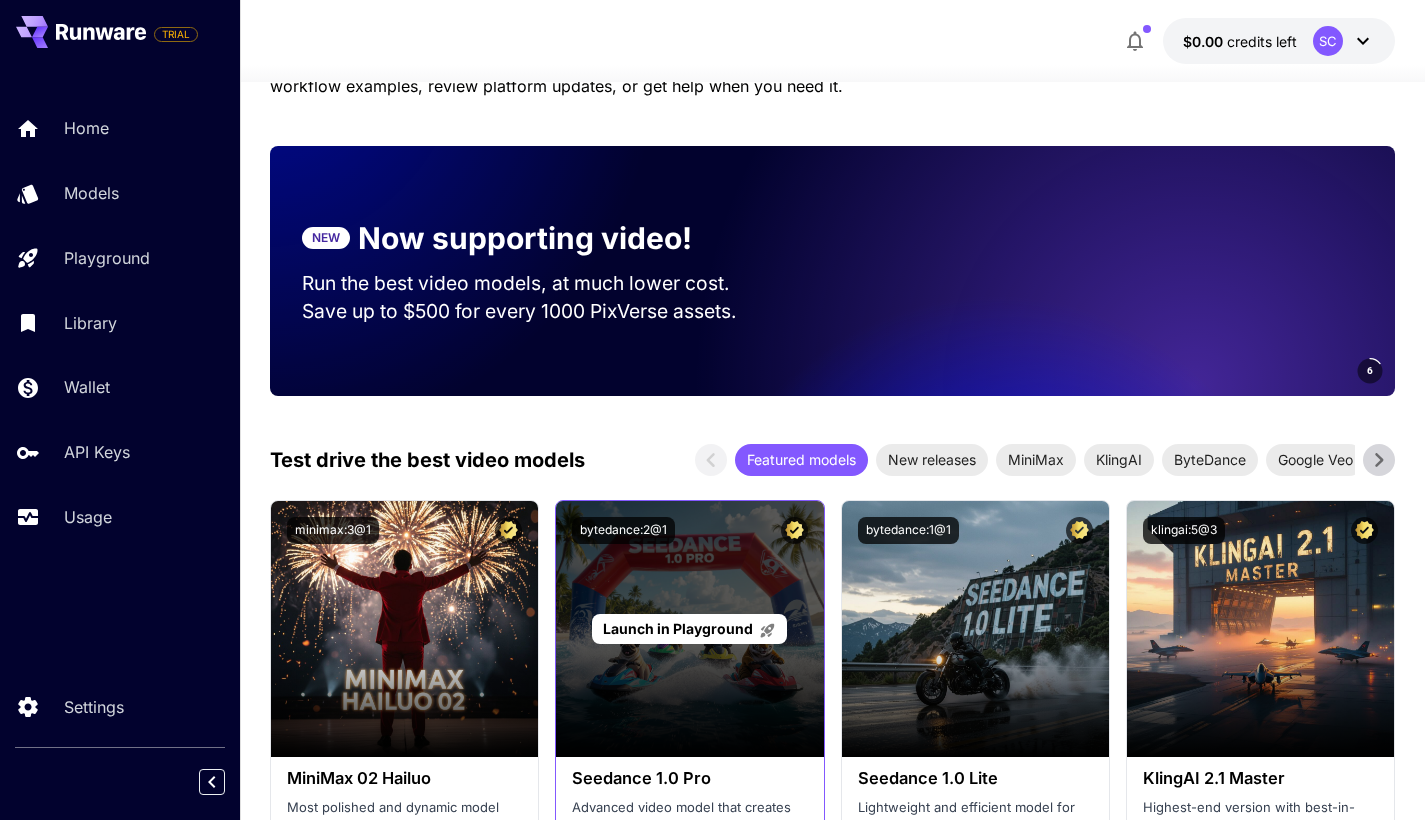 scroll, scrollTop: 315, scrollLeft: 0, axis: vertical 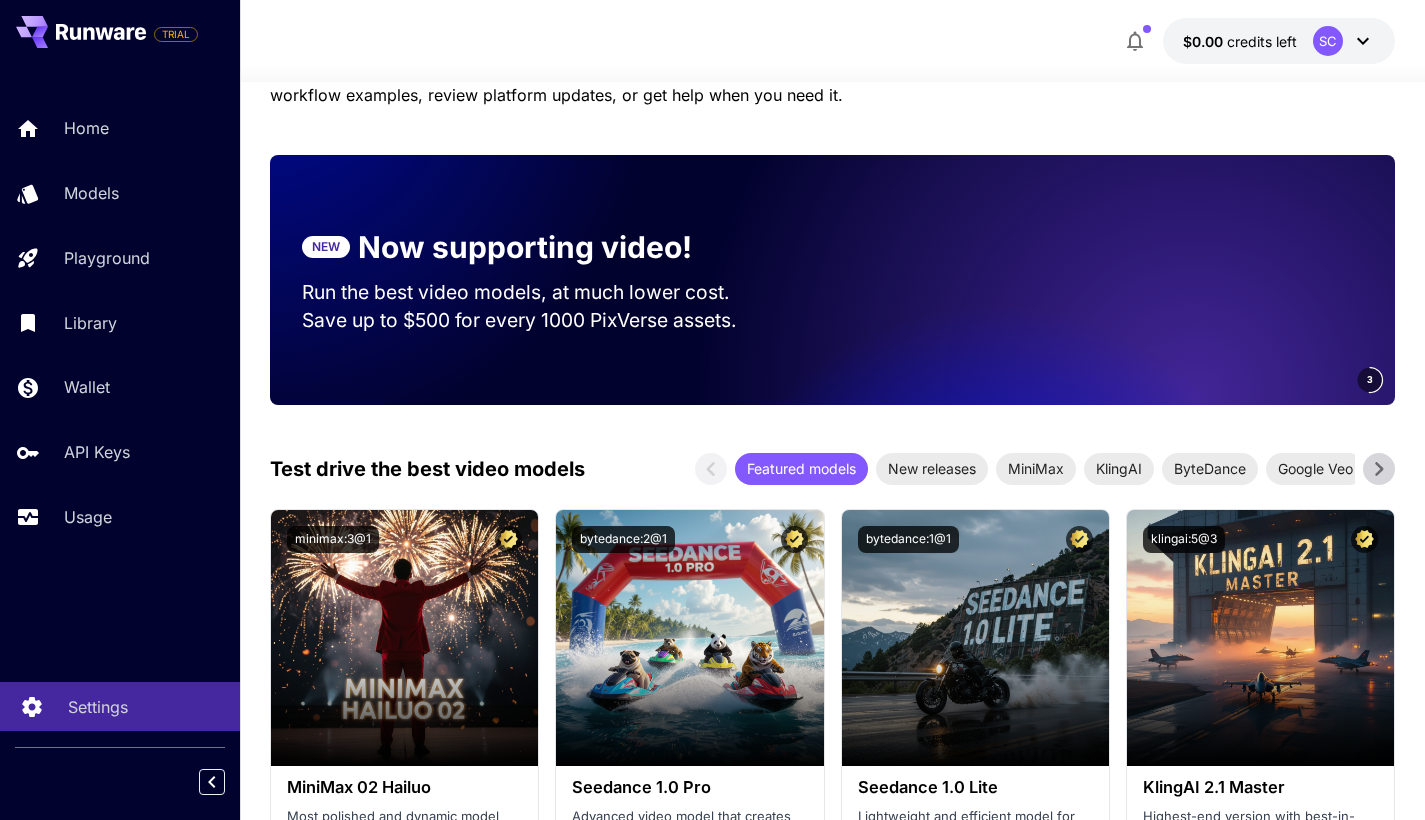 click on "Settings" at bounding box center [98, 707] 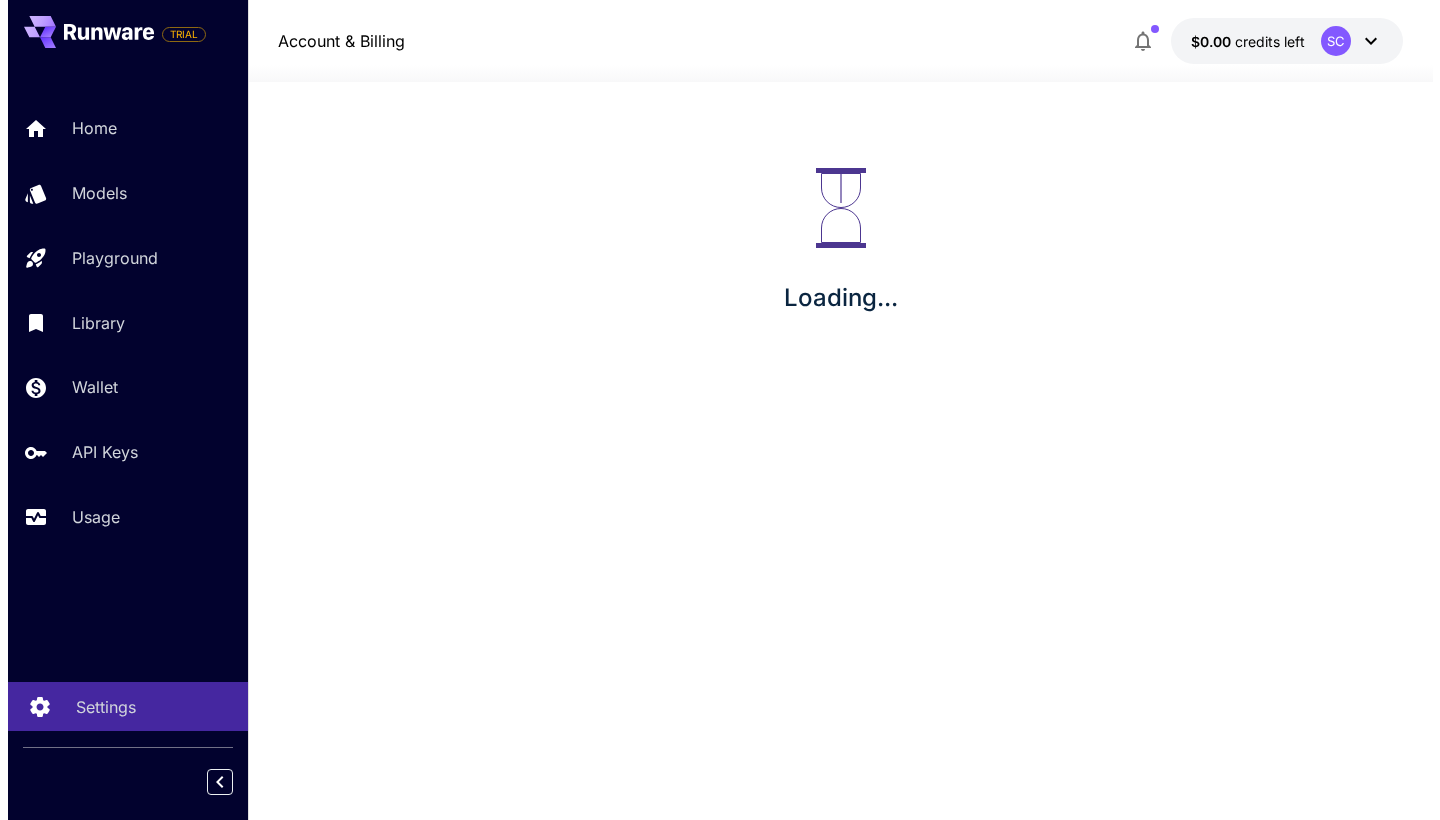 scroll, scrollTop: 0, scrollLeft: 0, axis: both 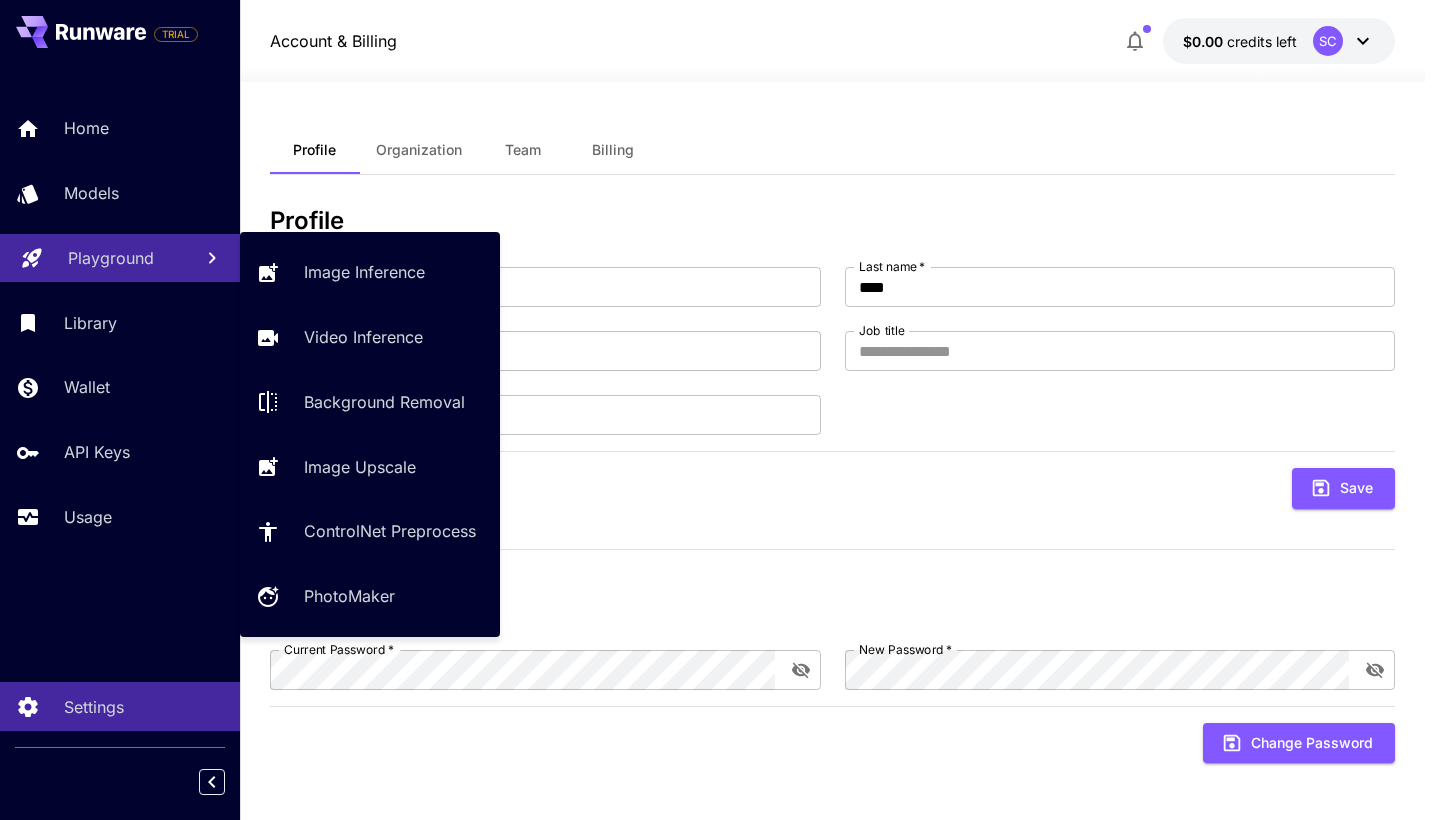click on "Playground" at bounding box center (111, 258) 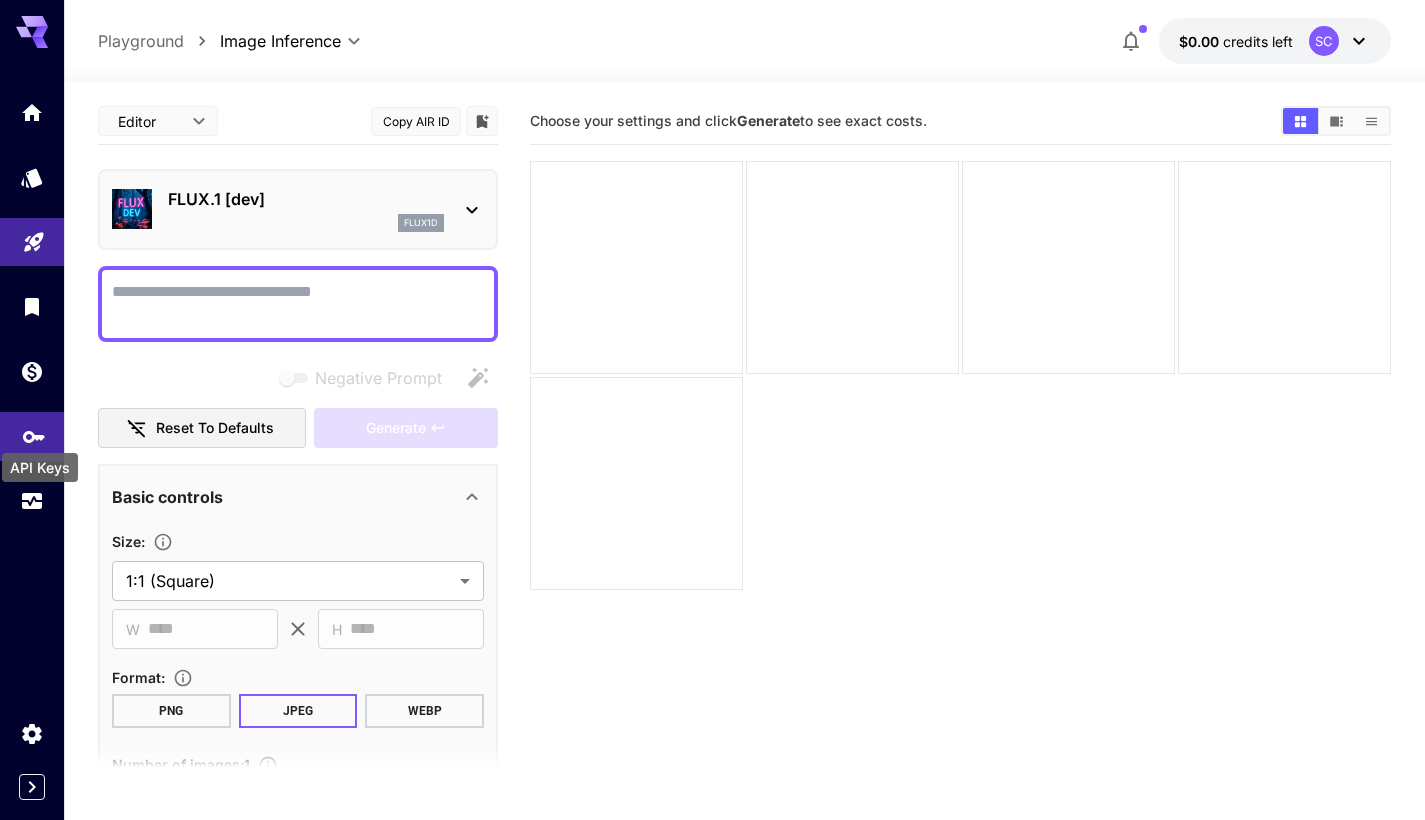 click 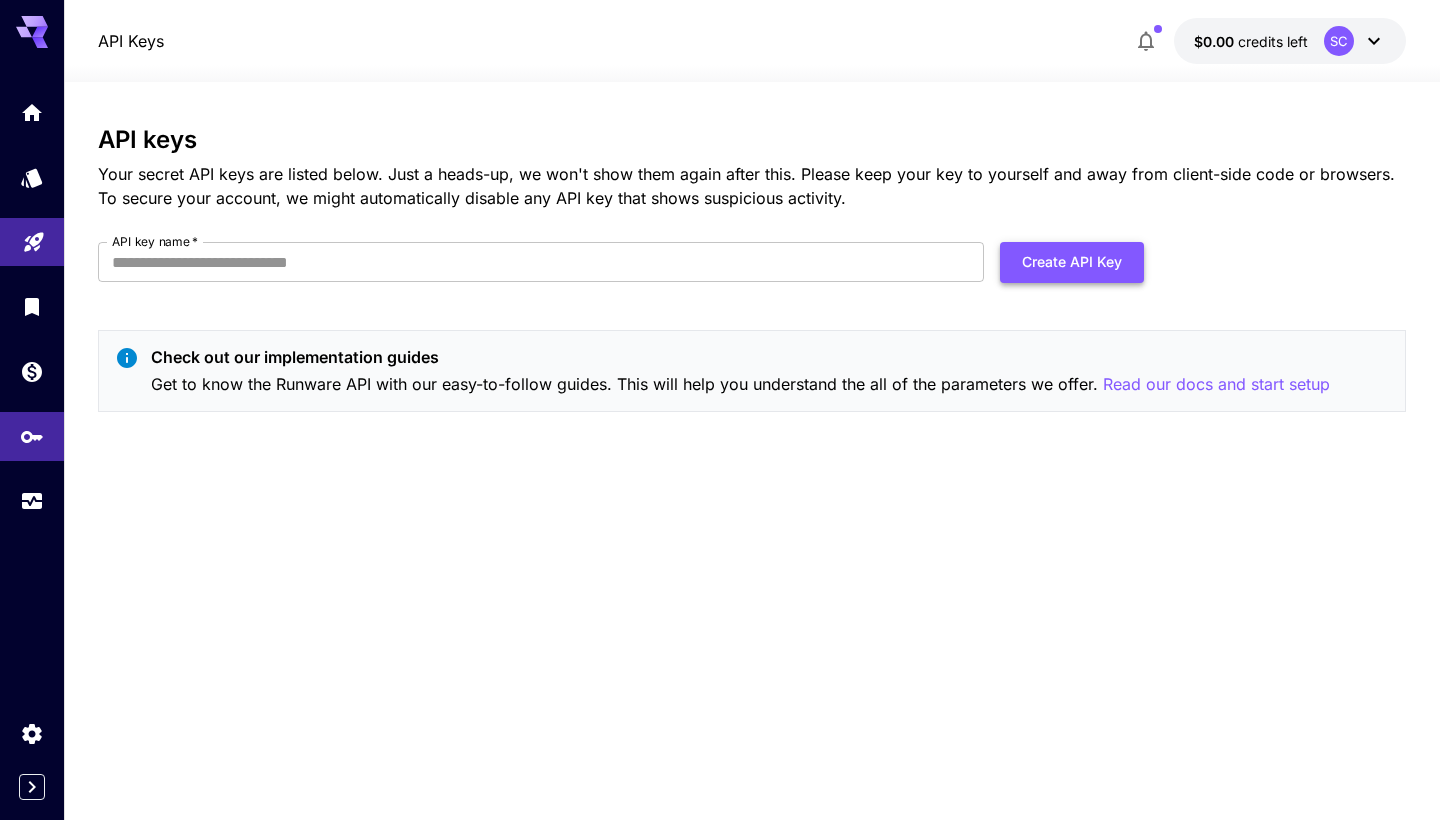 click on "Create API Key" at bounding box center [1072, 262] 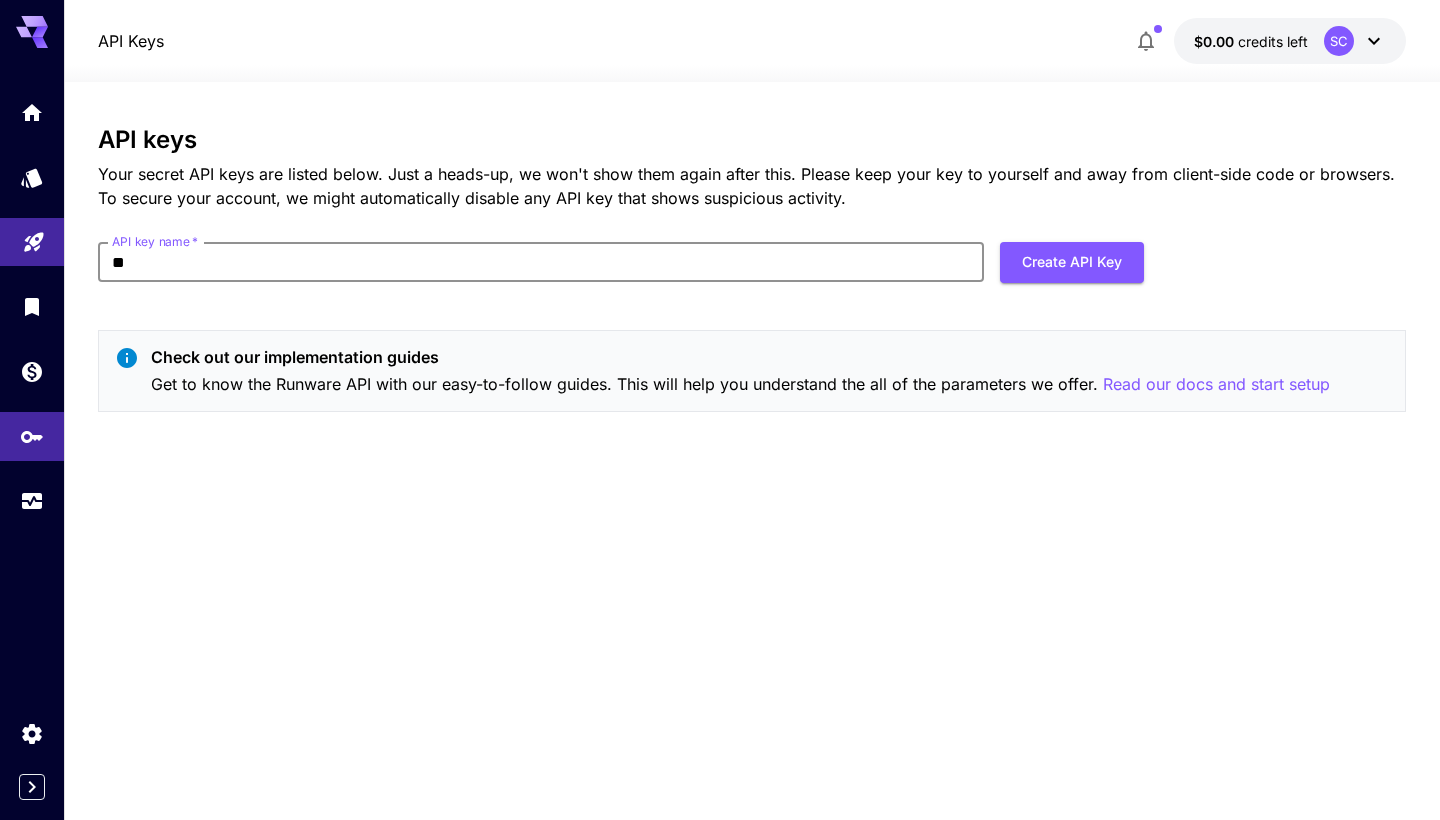 type on "*" 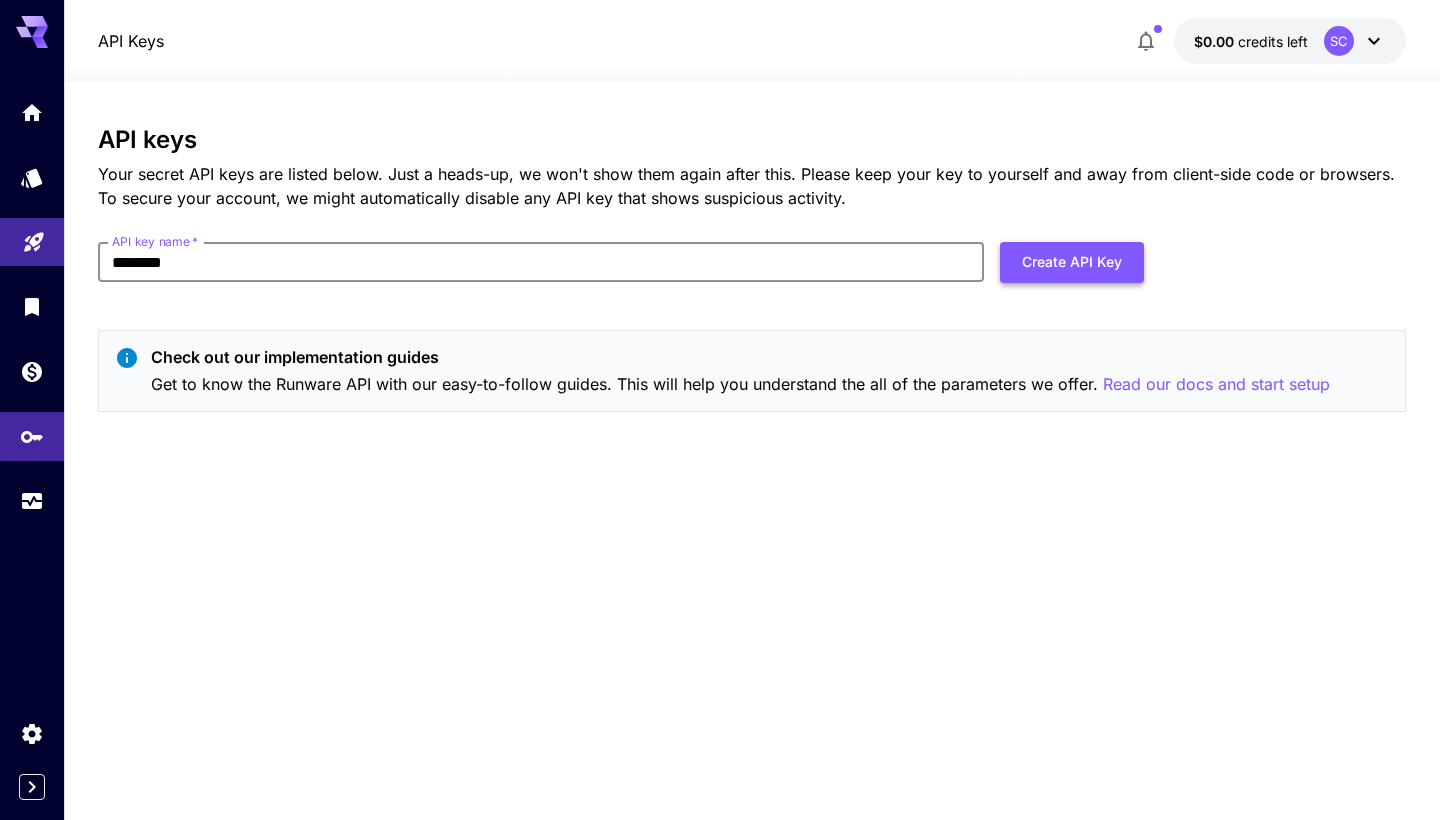 type on "*******" 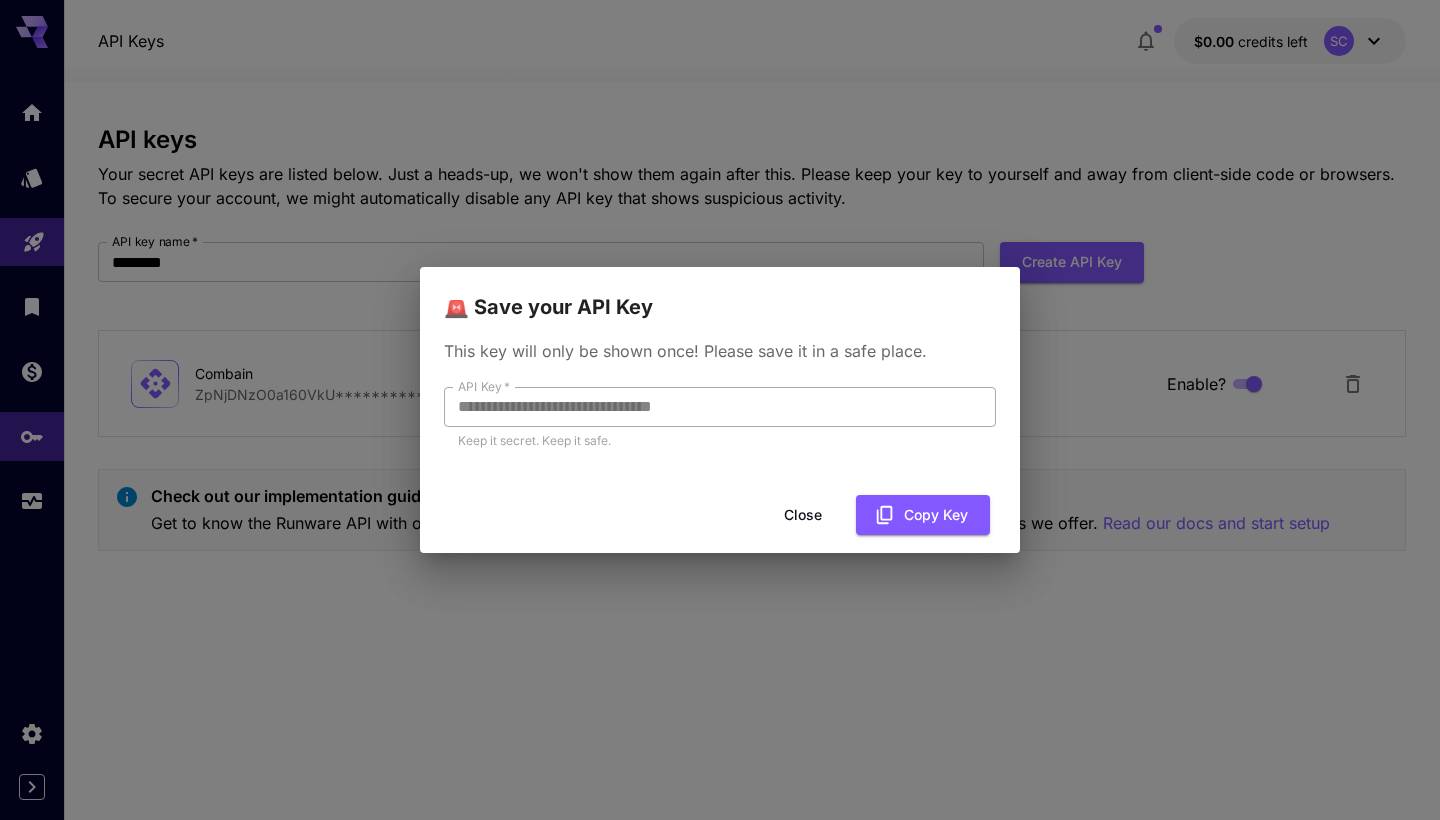 drag, startPoint x: 766, startPoint y: 407, endPoint x: 461, endPoint y: 414, distance: 305.08032 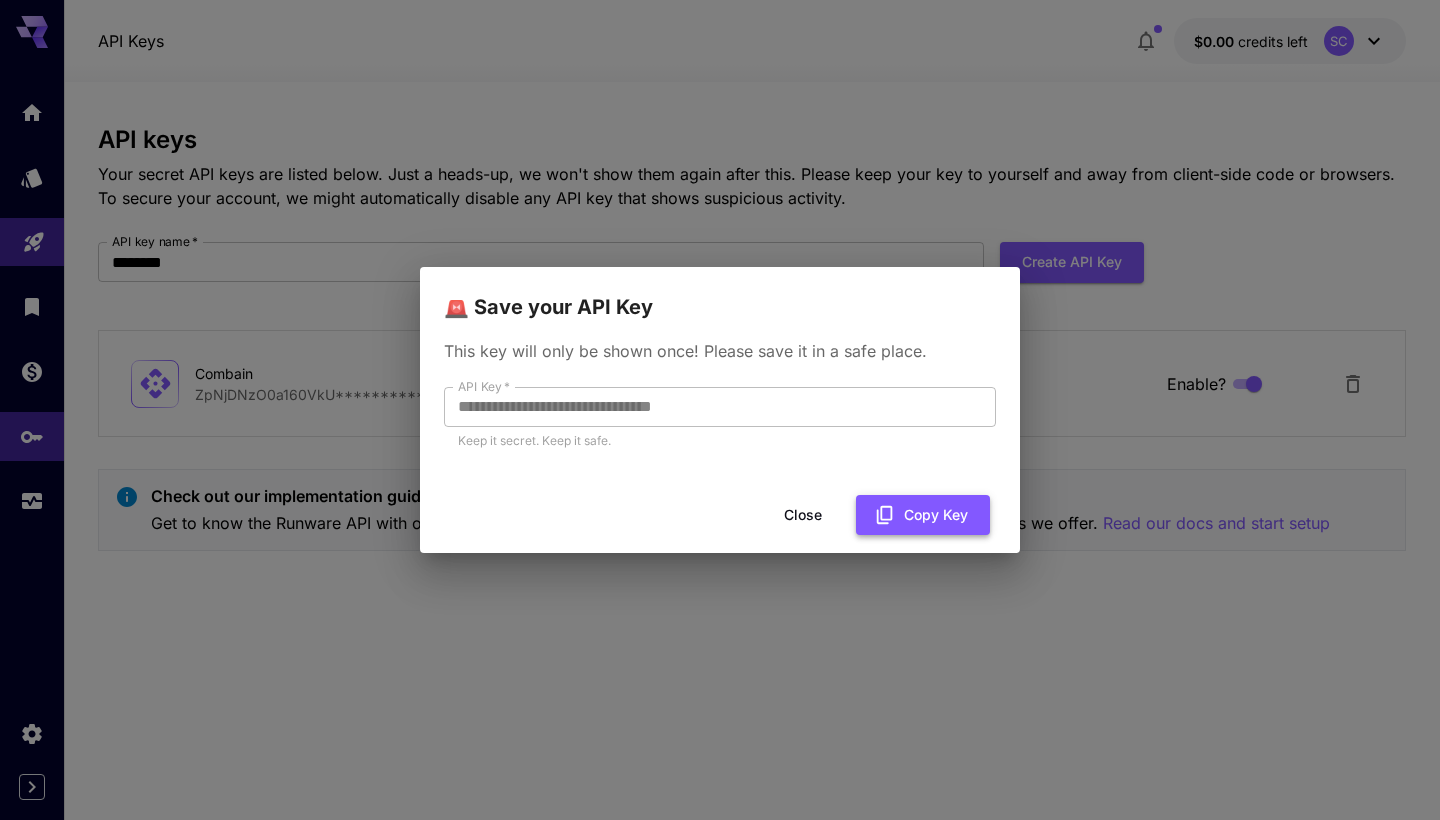 click on "Copy Key" at bounding box center (923, 515) 